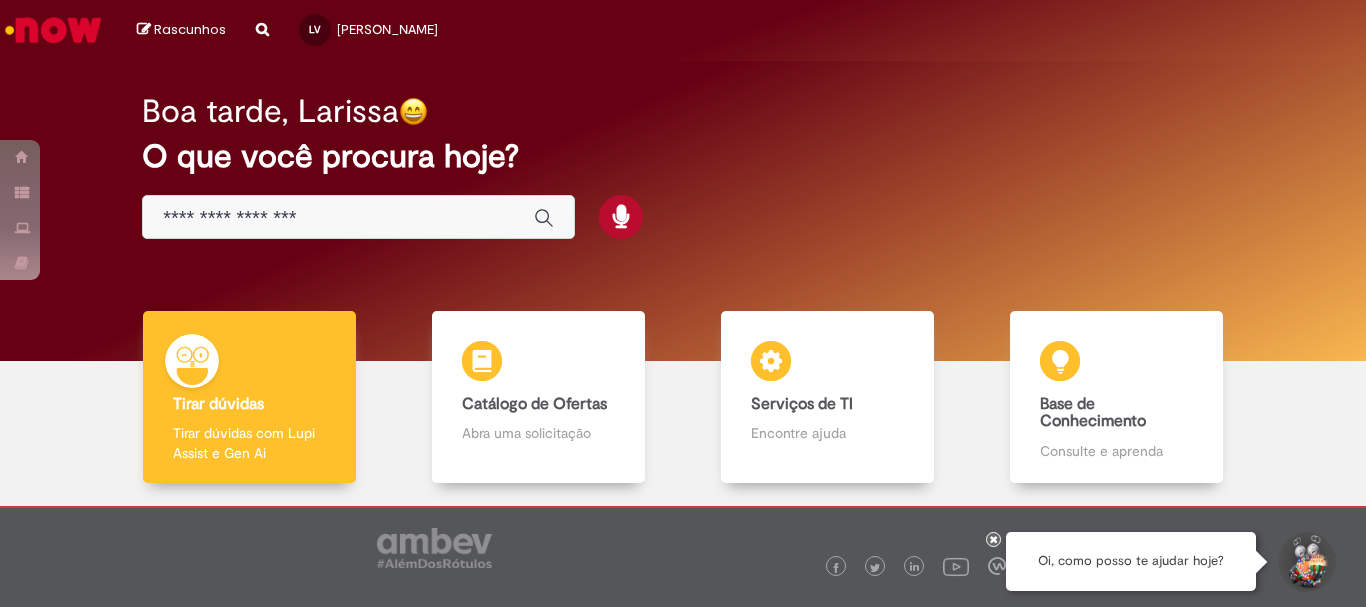 scroll, scrollTop: 0, scrollLeft: 0, axis: both 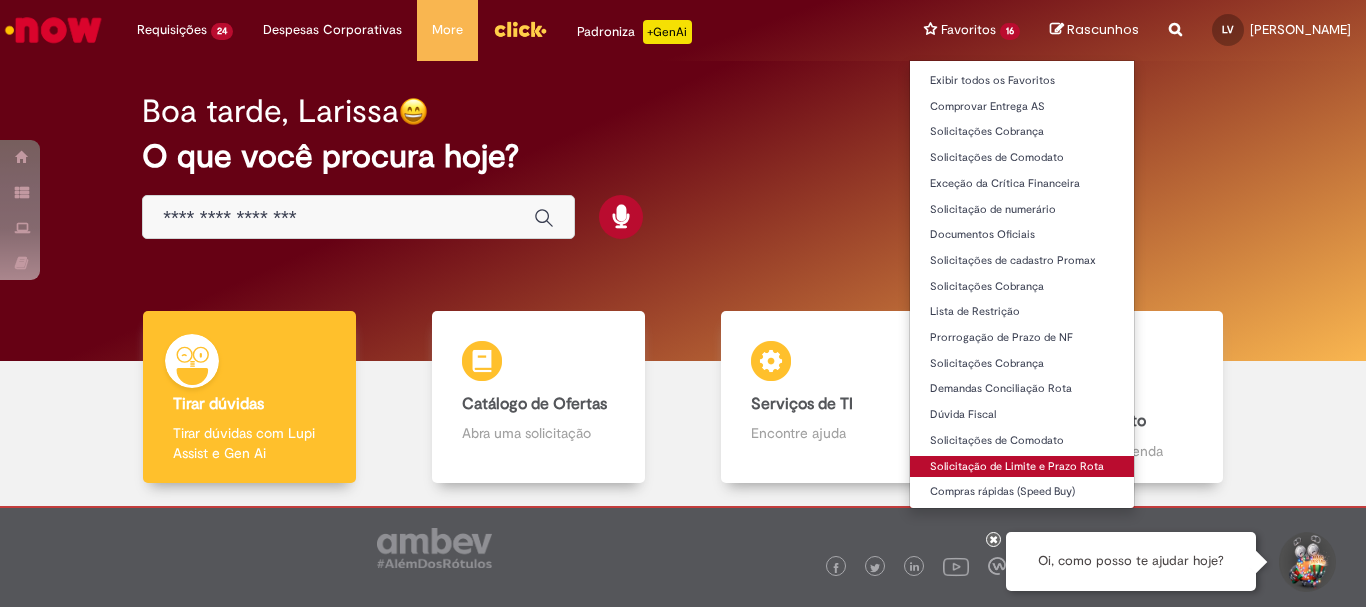click on "Solicitação de Limite e Prazo Rota" at bounding box center (1022, 467) 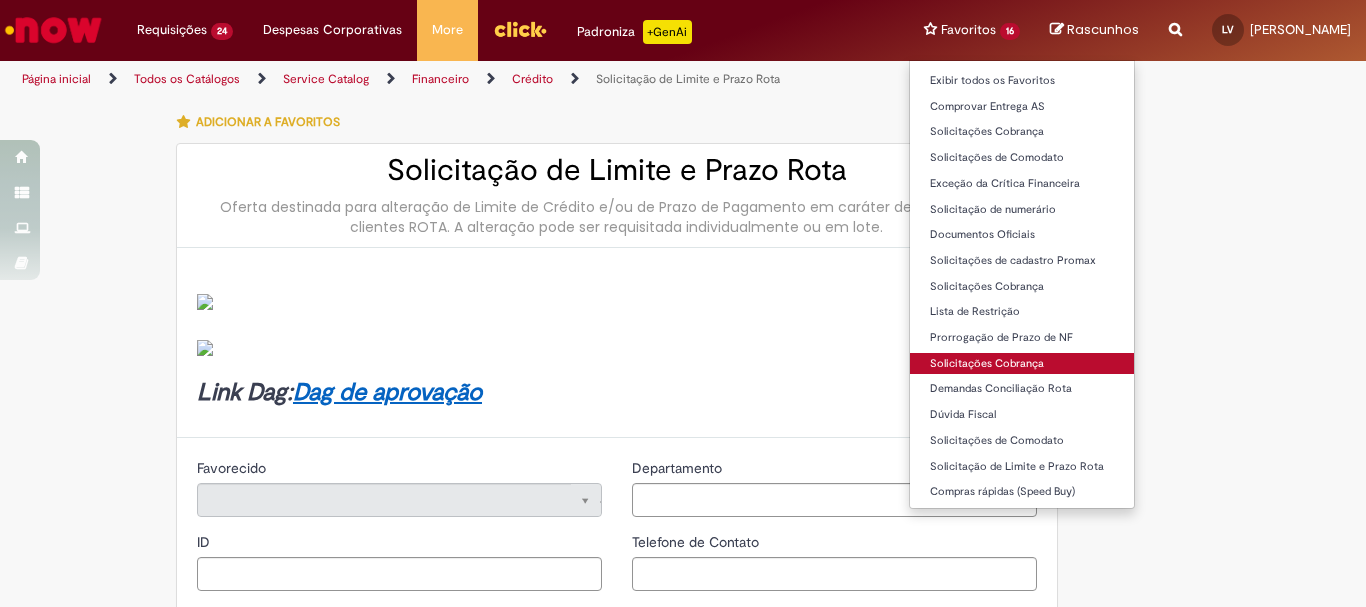 type on "********" 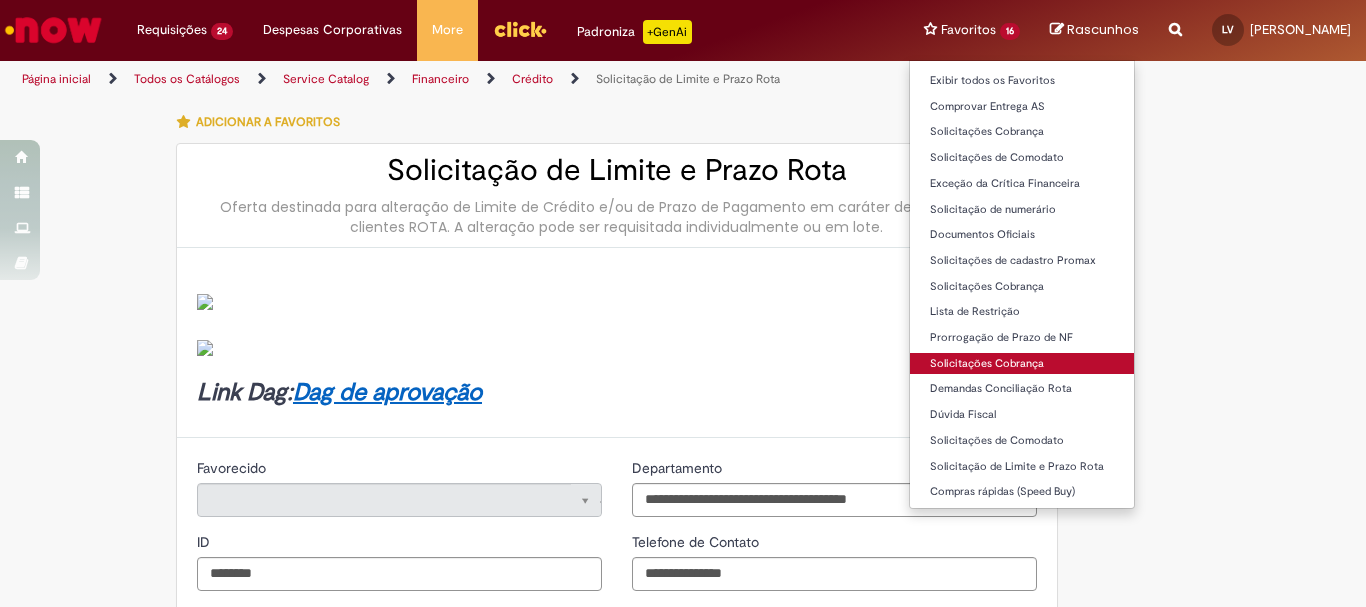 type on "**********" 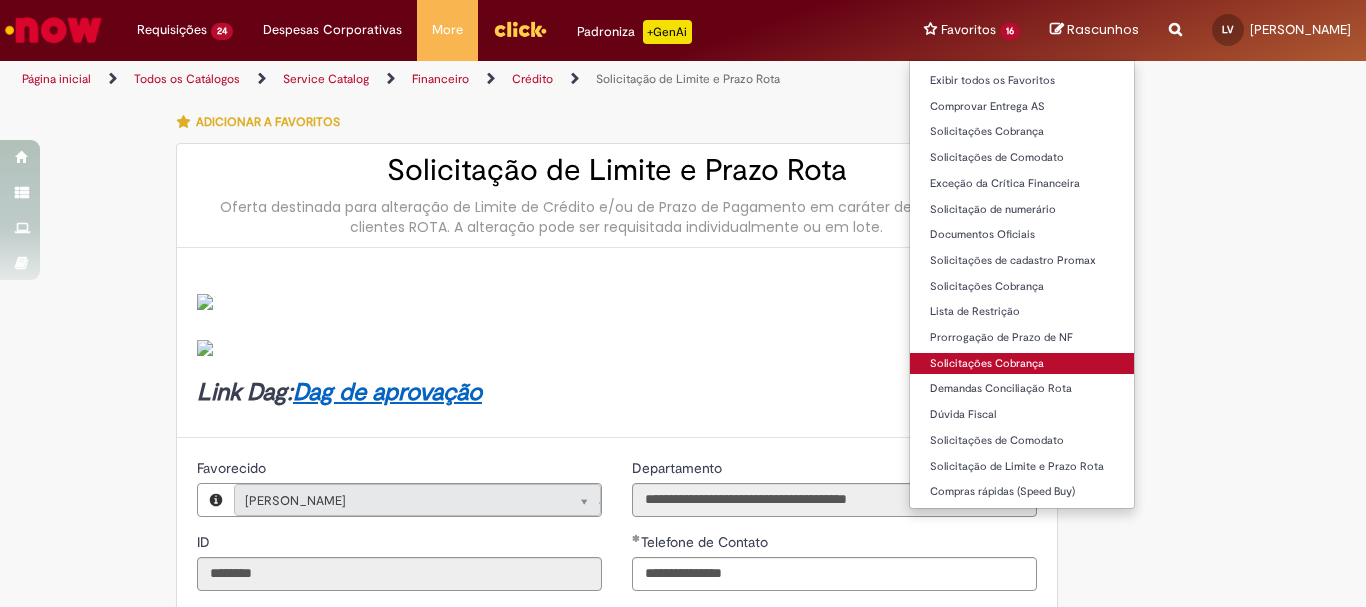 type on "**********" 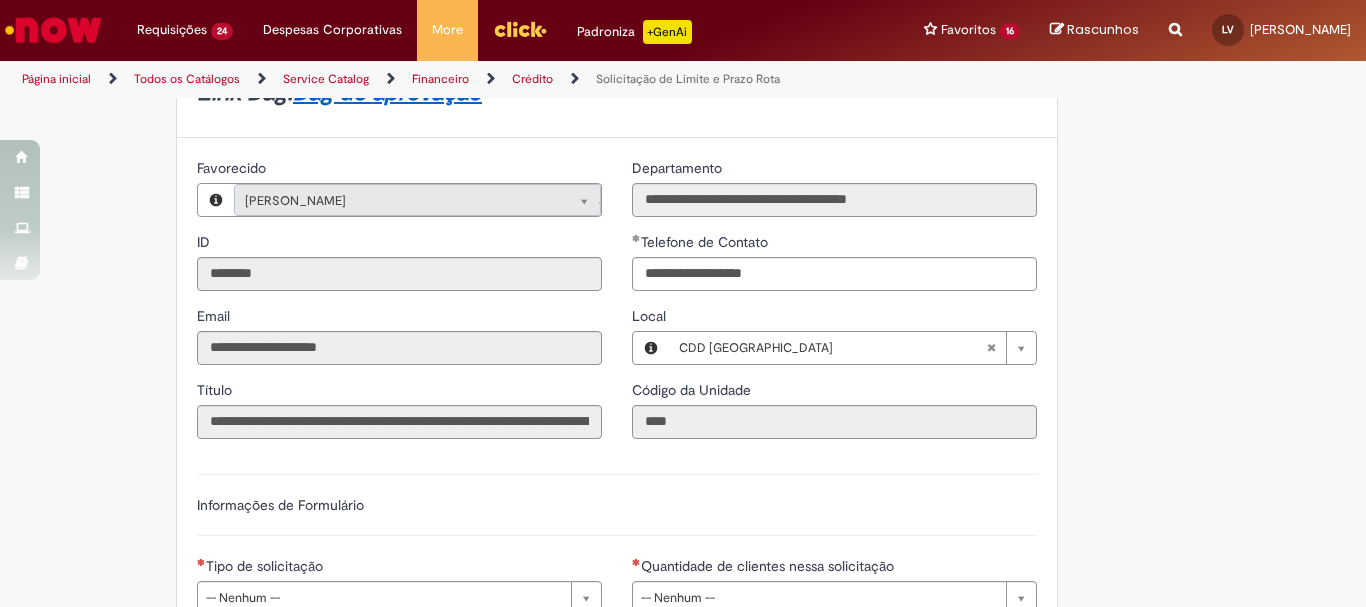 scroll, scrollTop: 700, scrollLeft: 0, axis: vertical 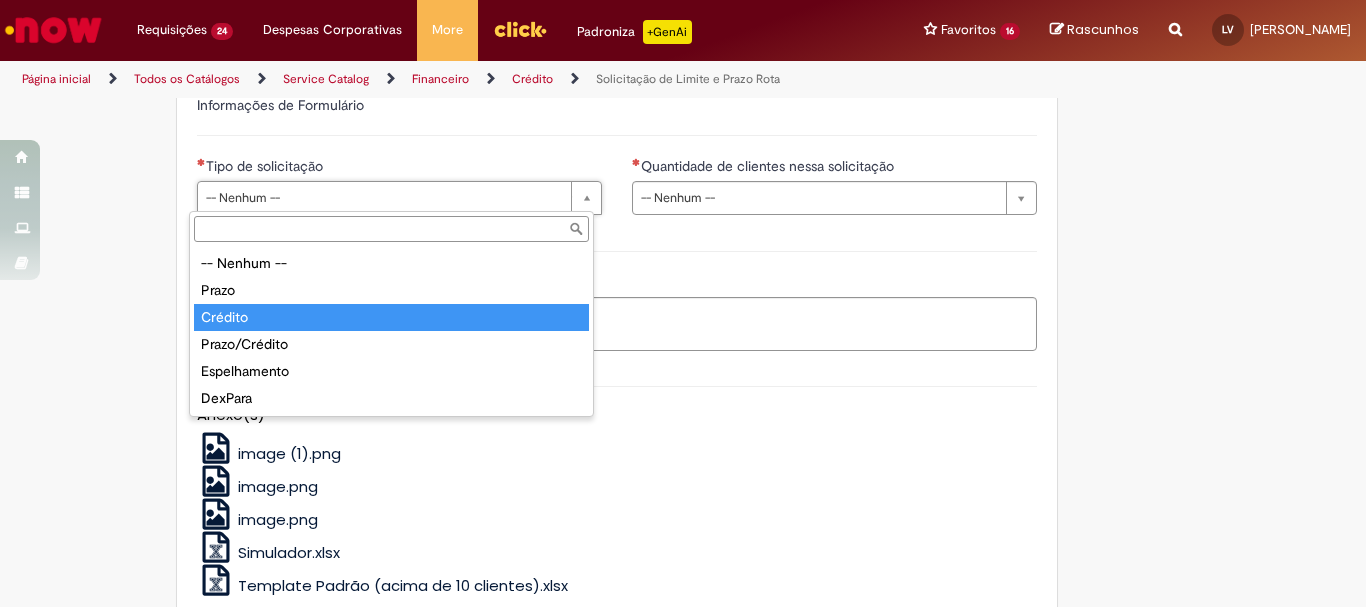 type on "*******" 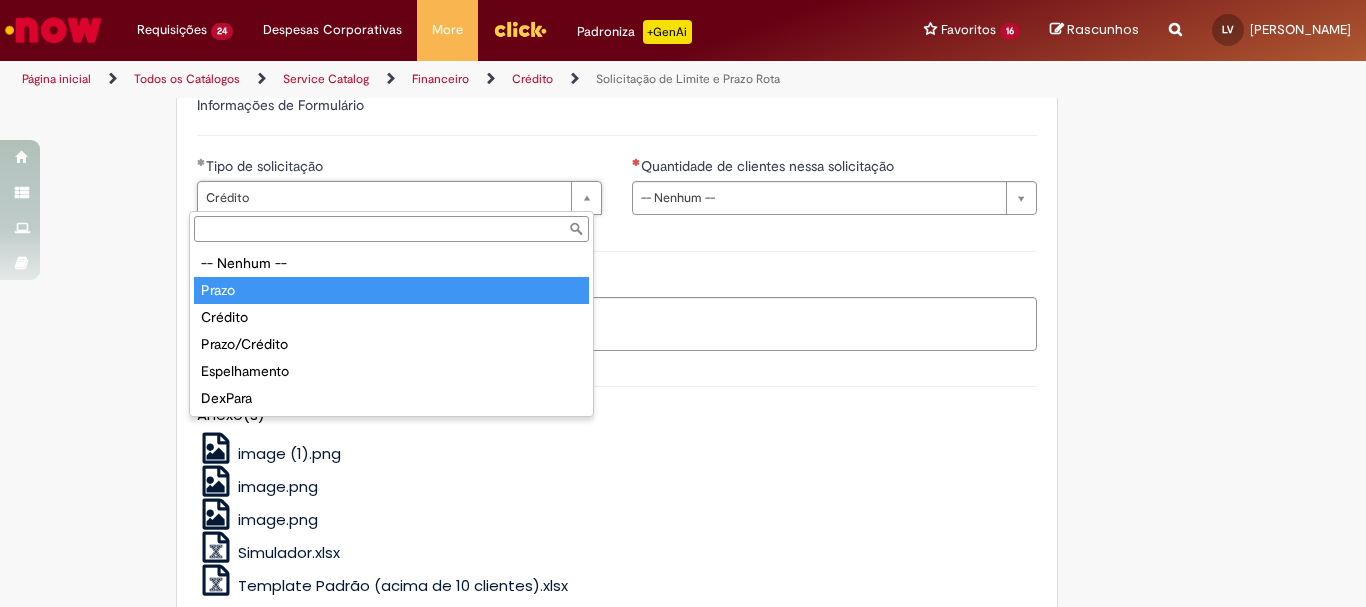 type on "*****" 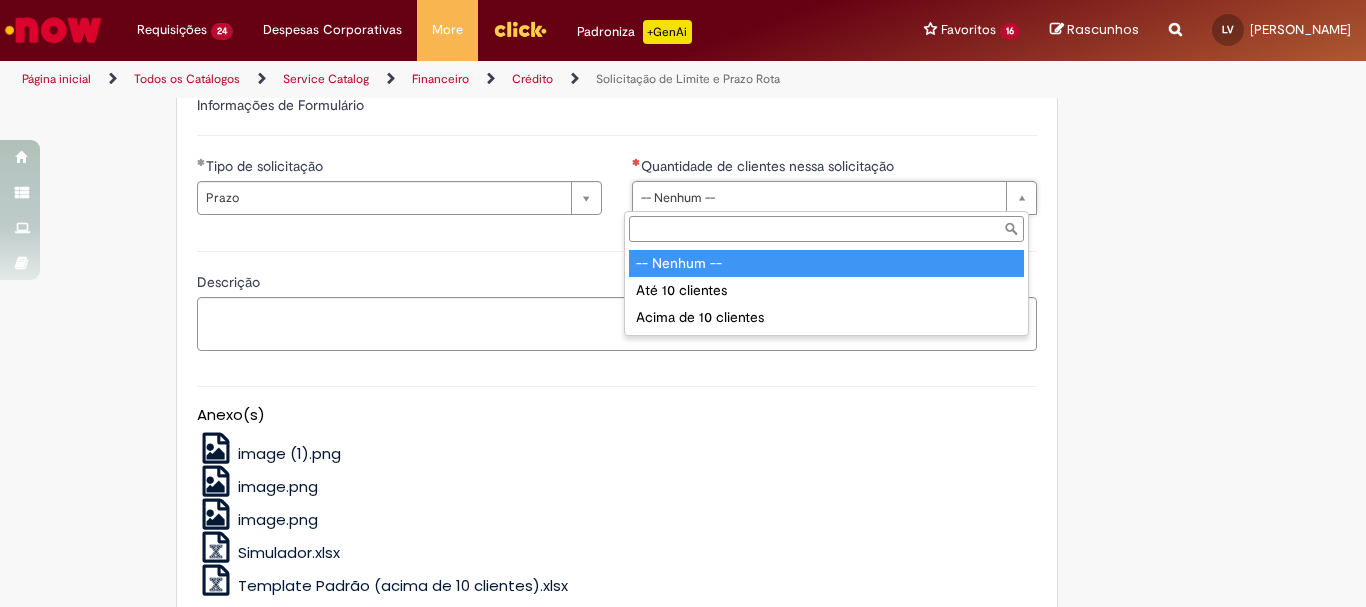 scroll, scrollTop: 0, scrollLeft: 0, axis: both 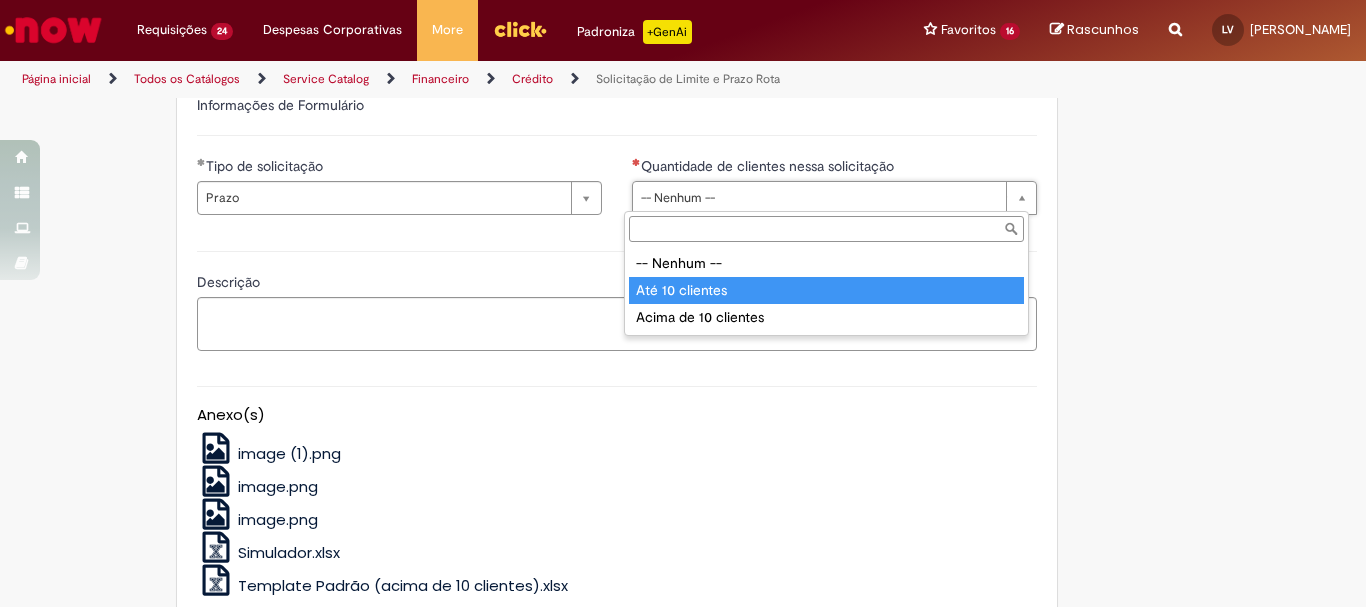 type on "**********" 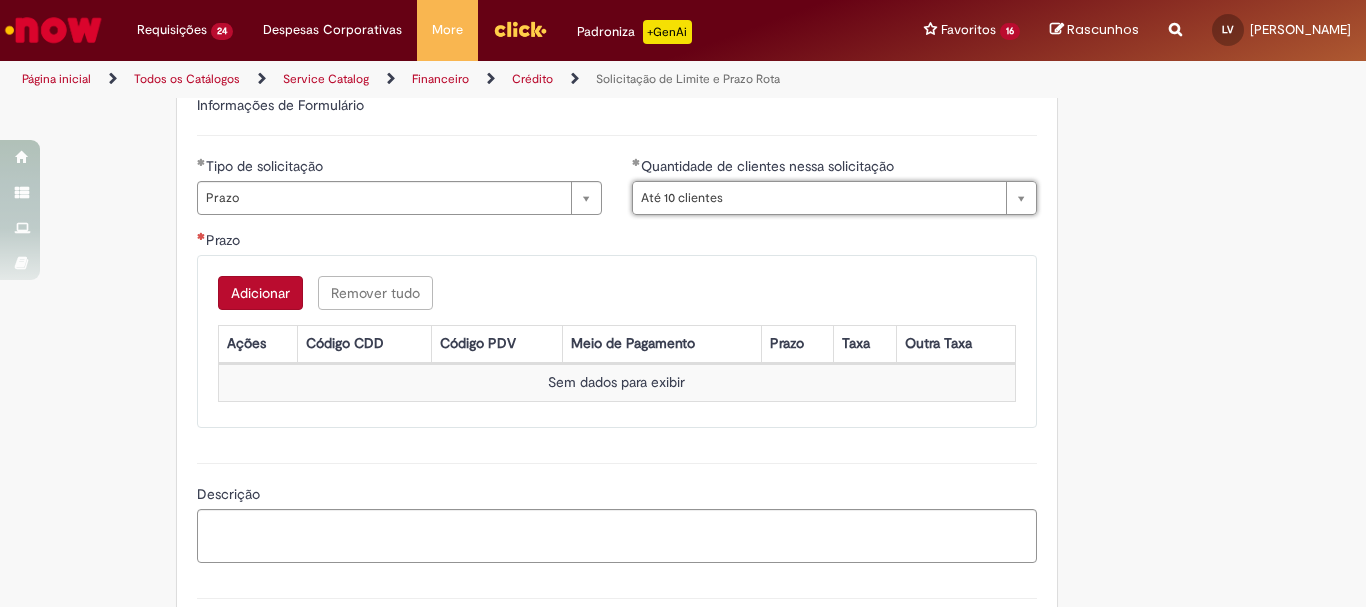 click on "Adicionar" at bounding box center (260, 293) 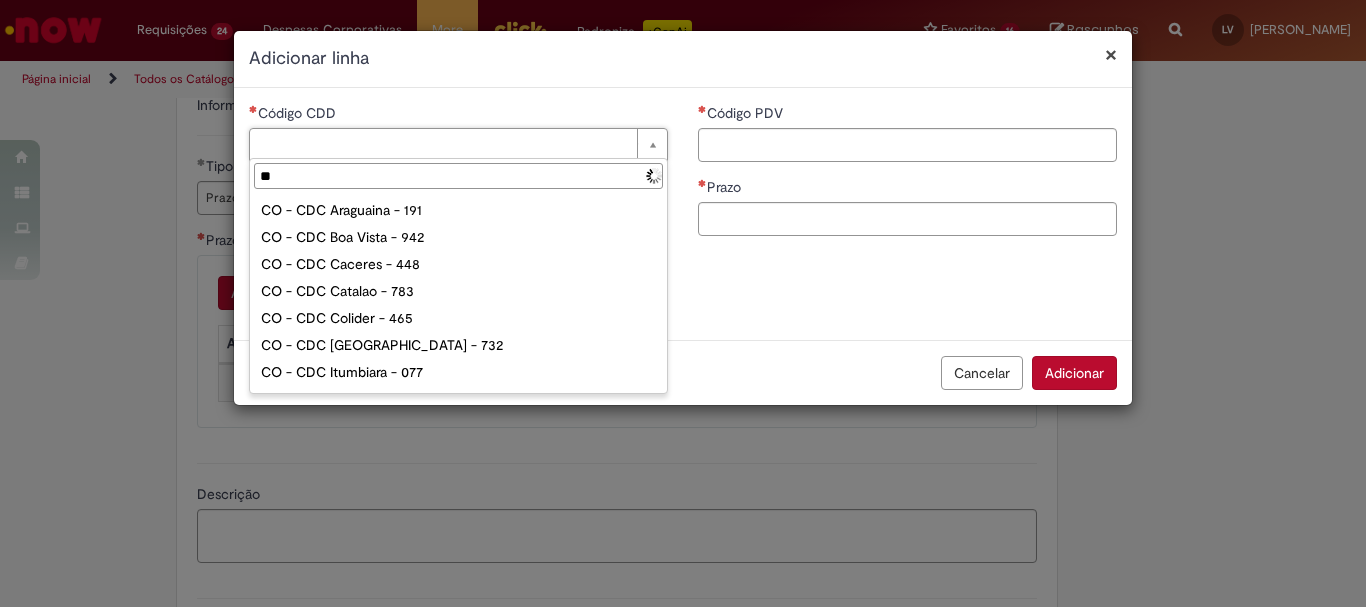 type on "***" 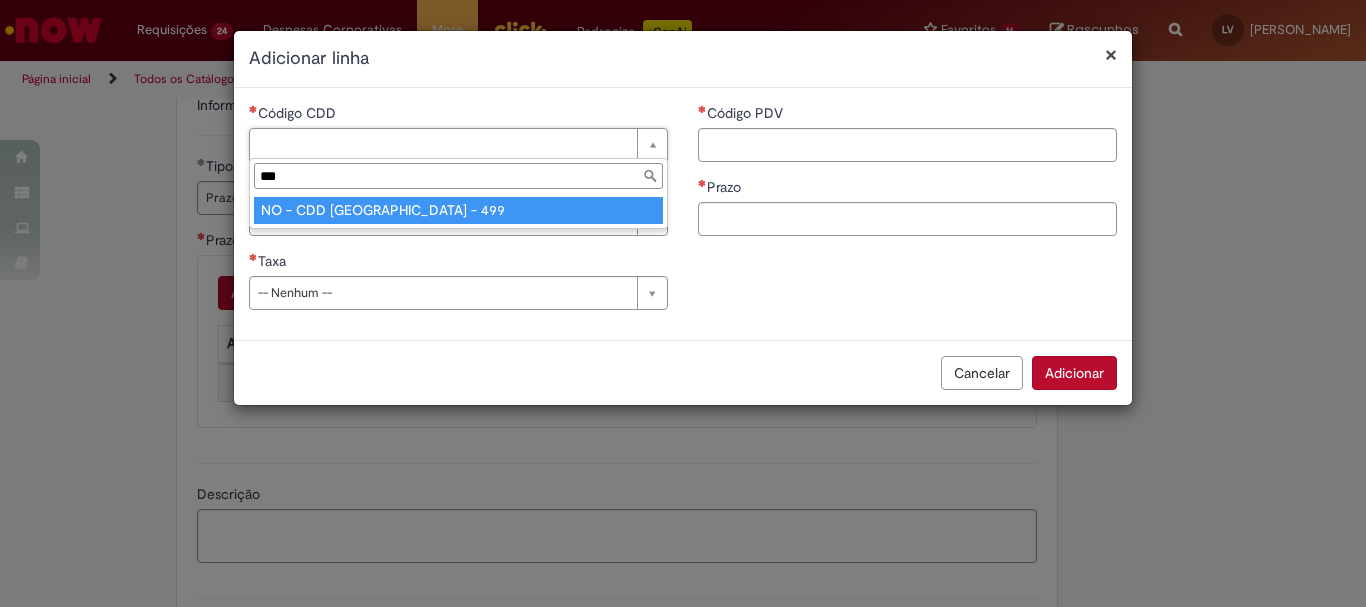 type on "**********" 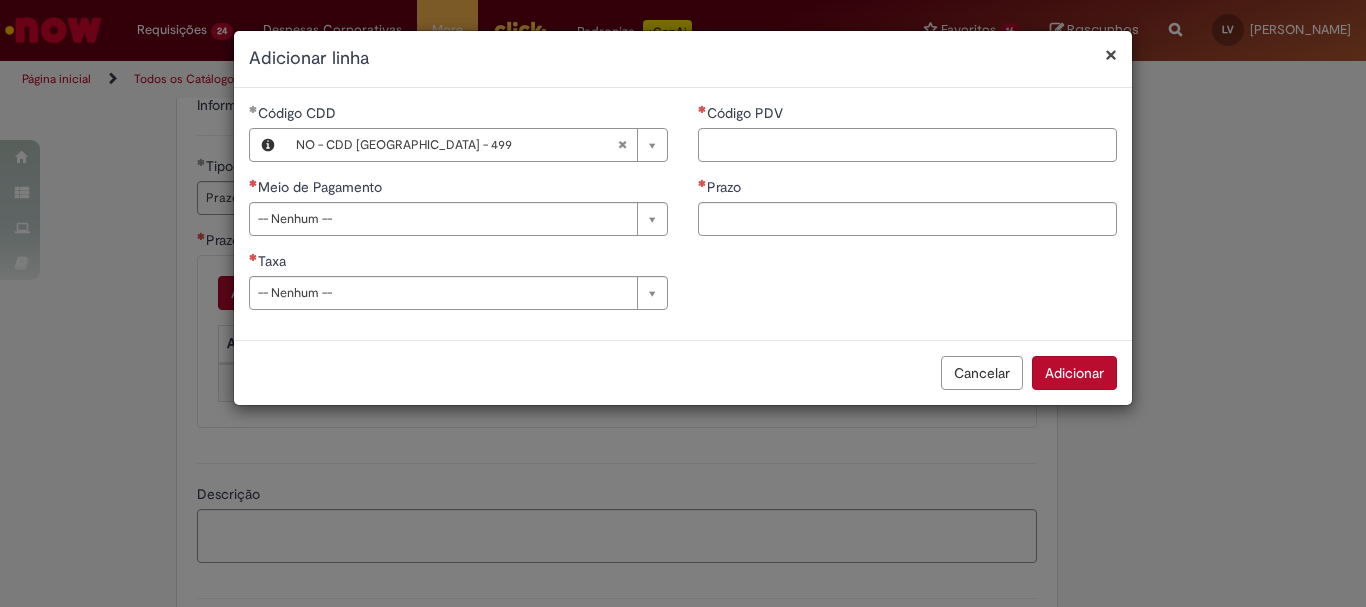 click on "Código PDV" at bounding box center [907, 145] 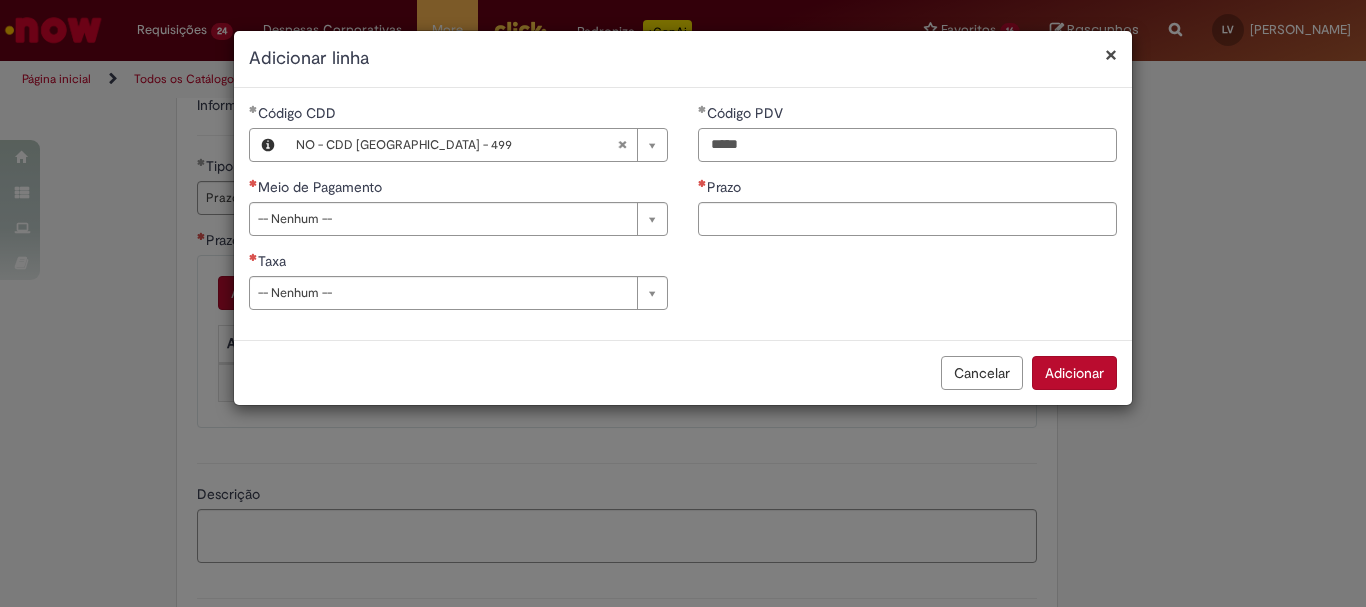 type on "*****" 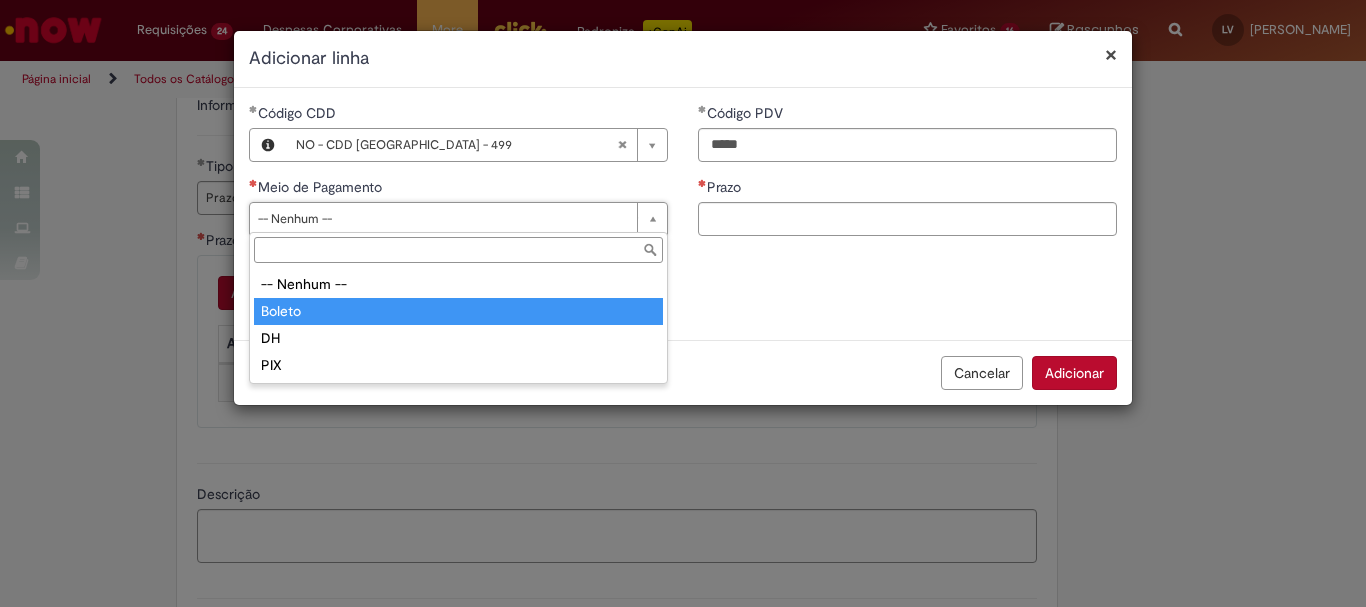 type on "******" 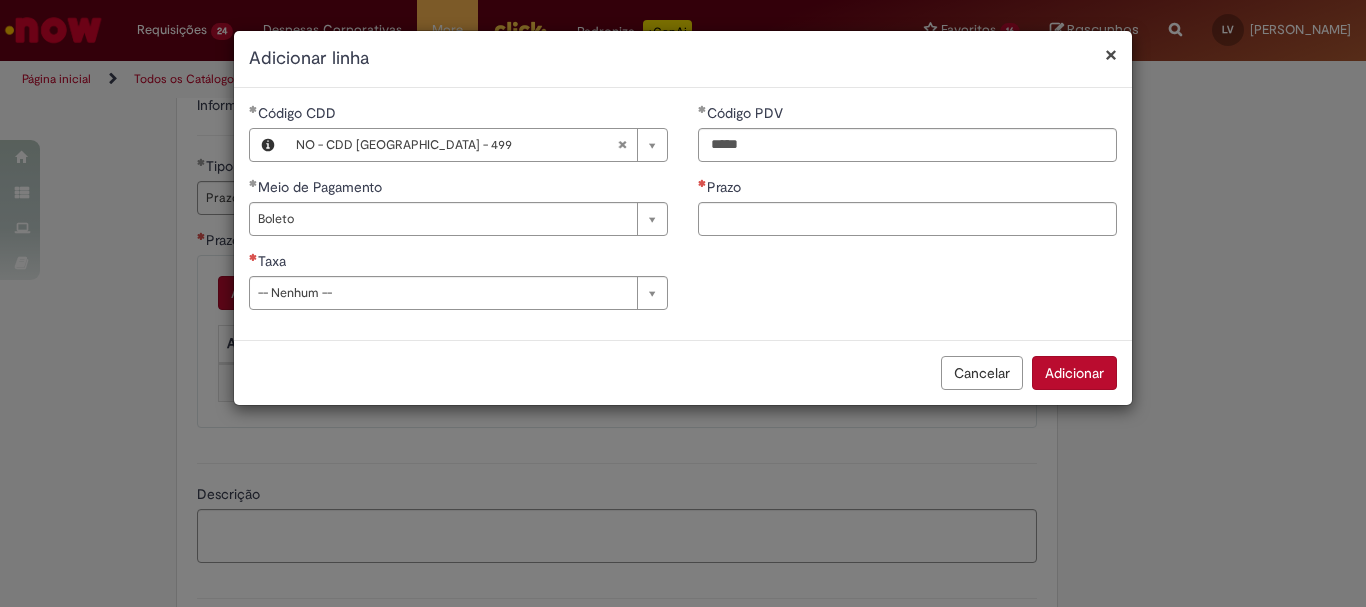click on "Cancelar" at bounding box center (982, 373) 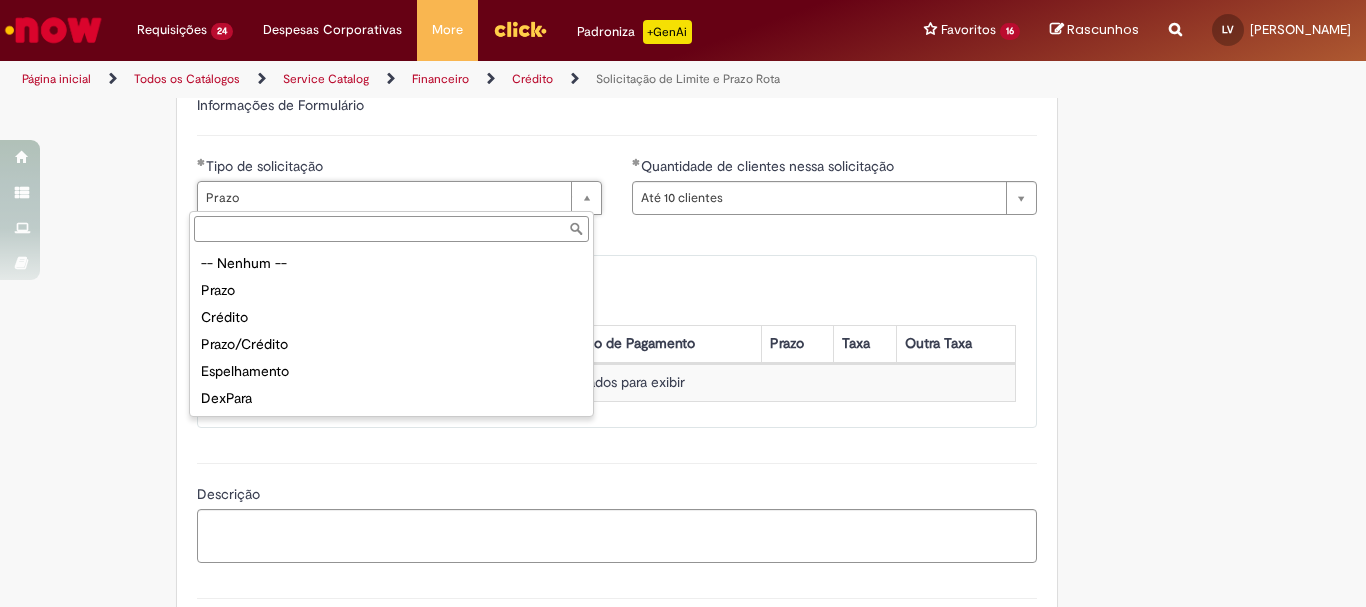type on "*****" 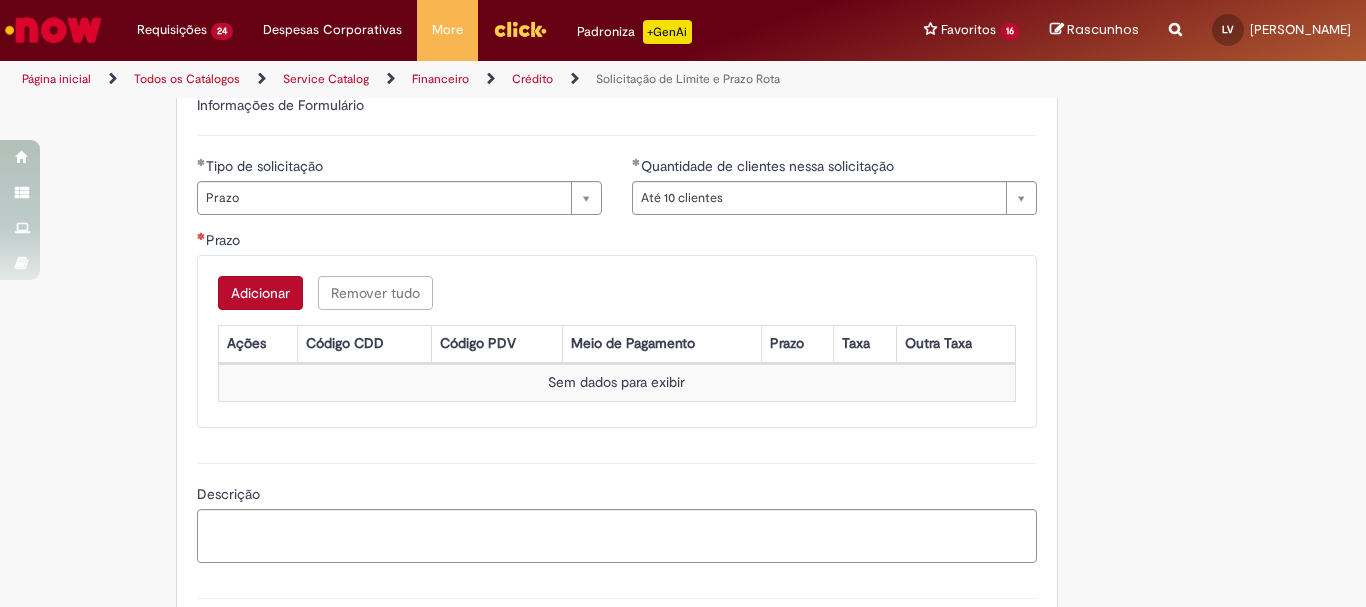 click on "Adicionar" at bounding box center (260, 293) 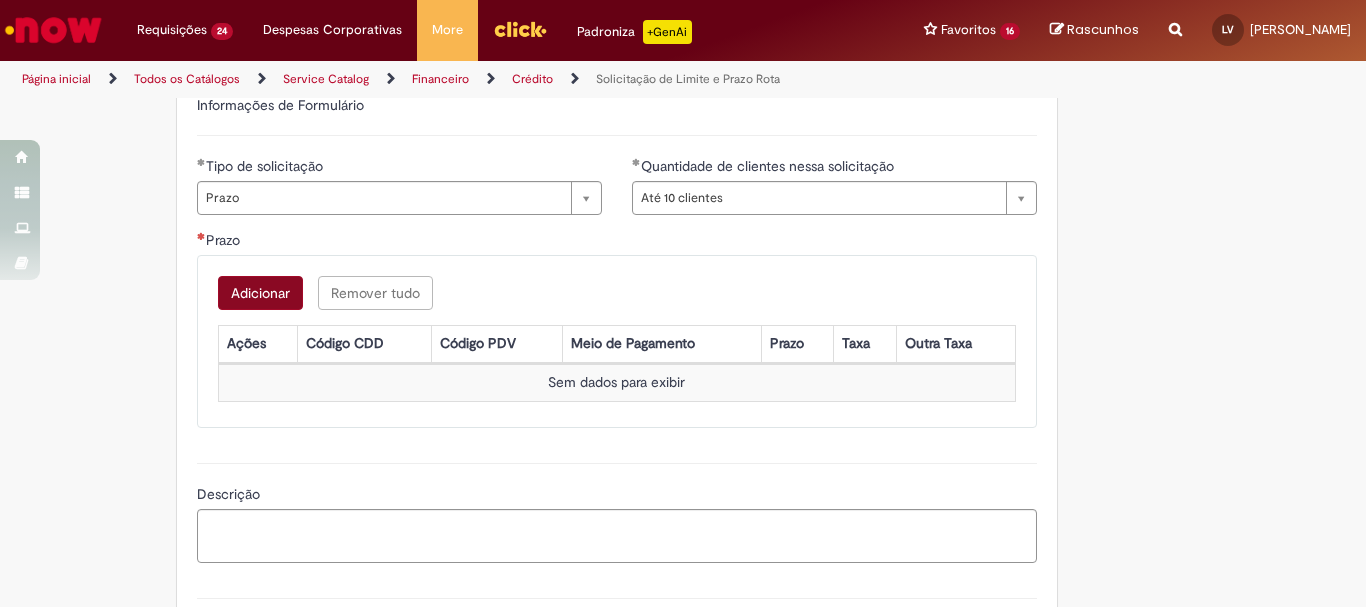 scroll, scrollTop: 0, scrollLeft: 0, axis: both 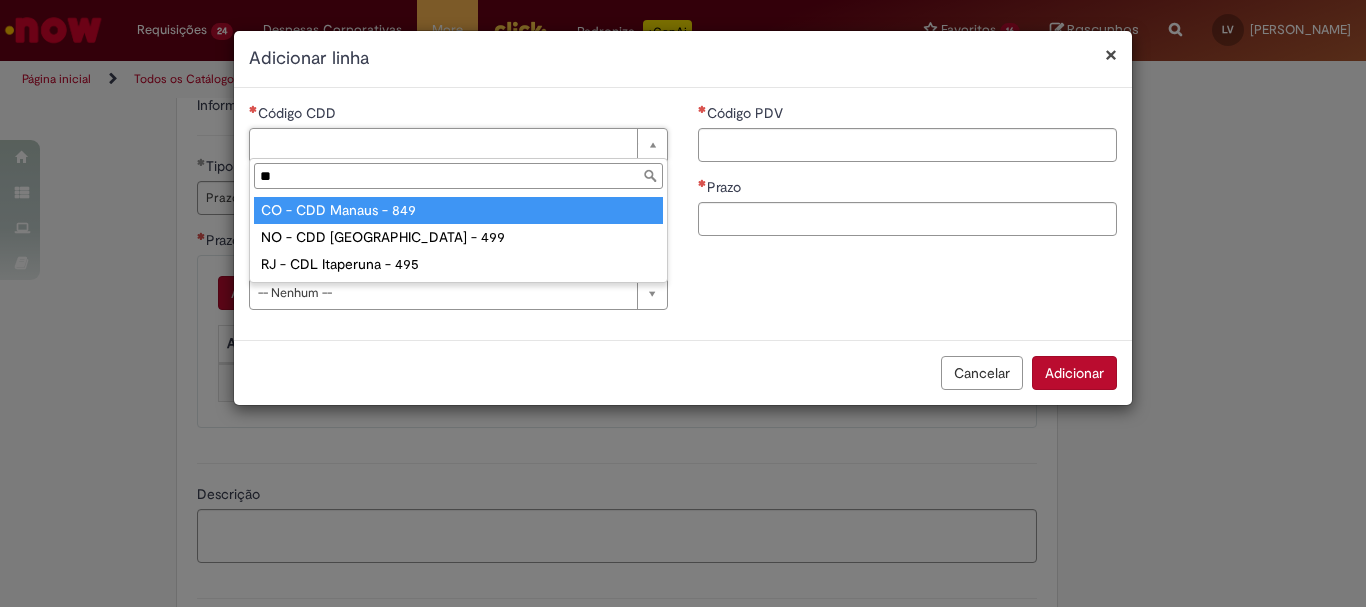 type on "***" 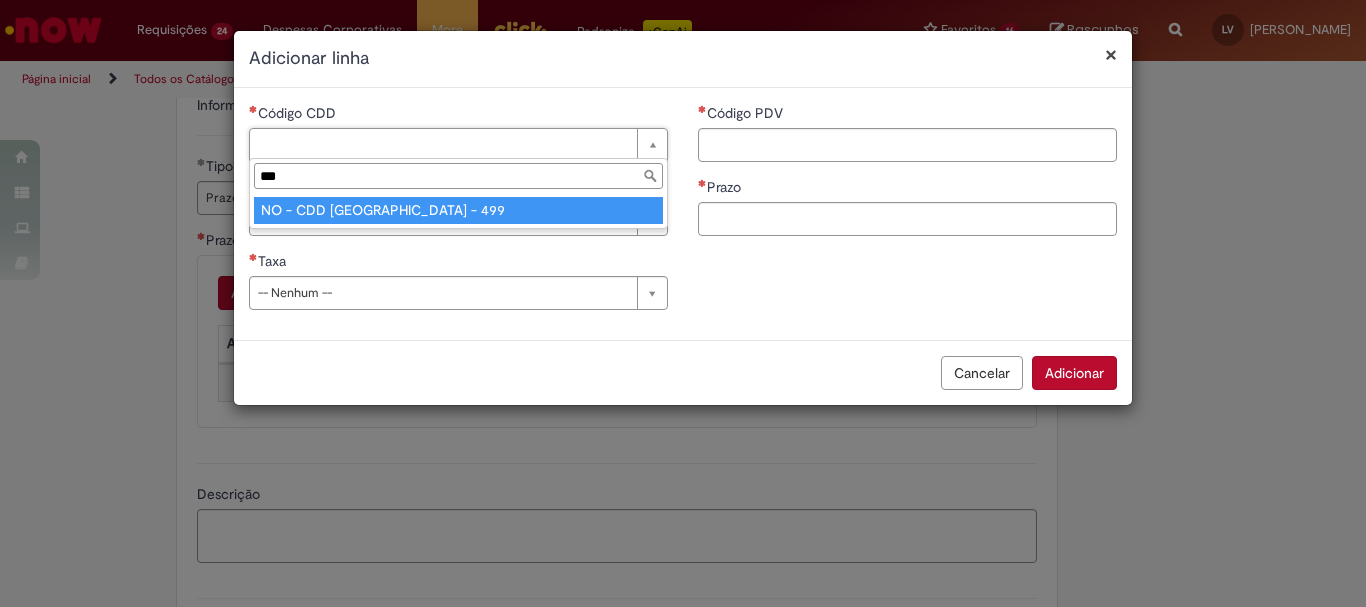 type on "**********" 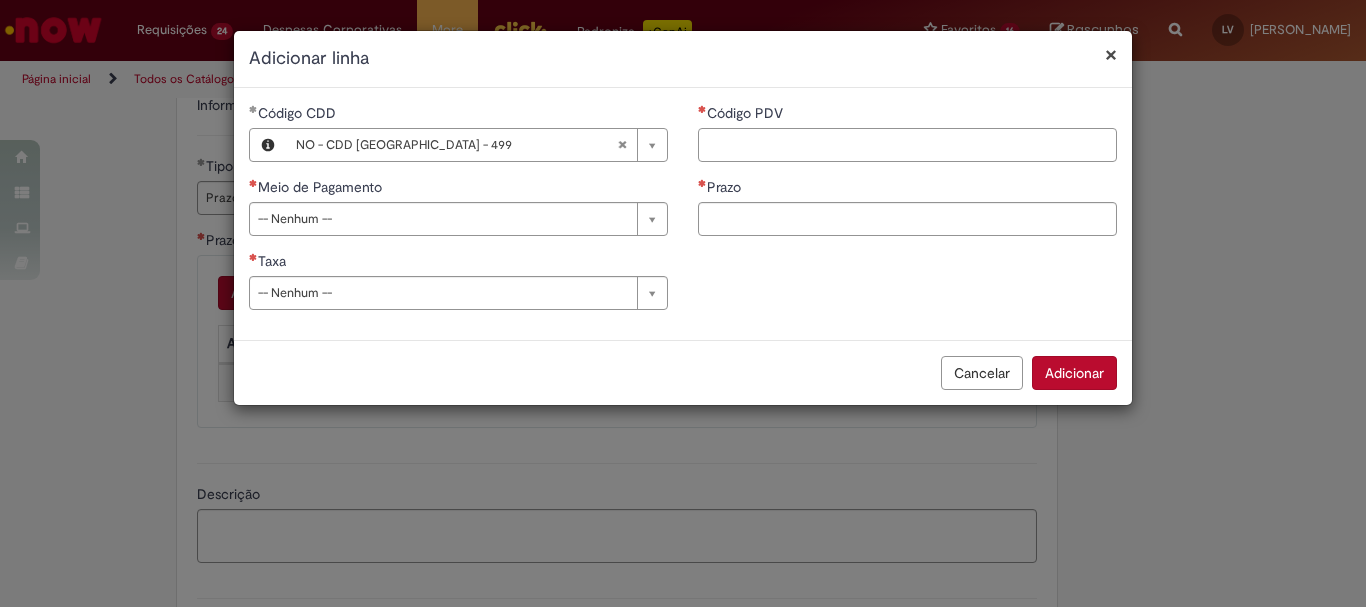 click on "Código PDV" at bounding box center [907, 145] 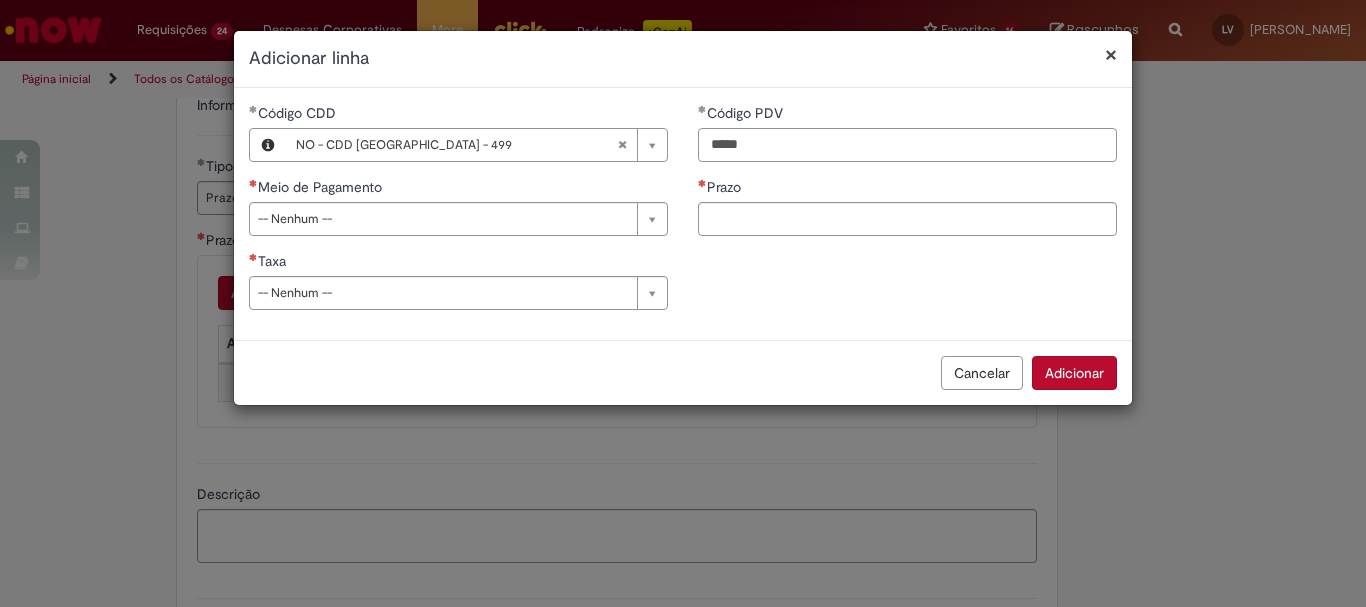 type on "*****" 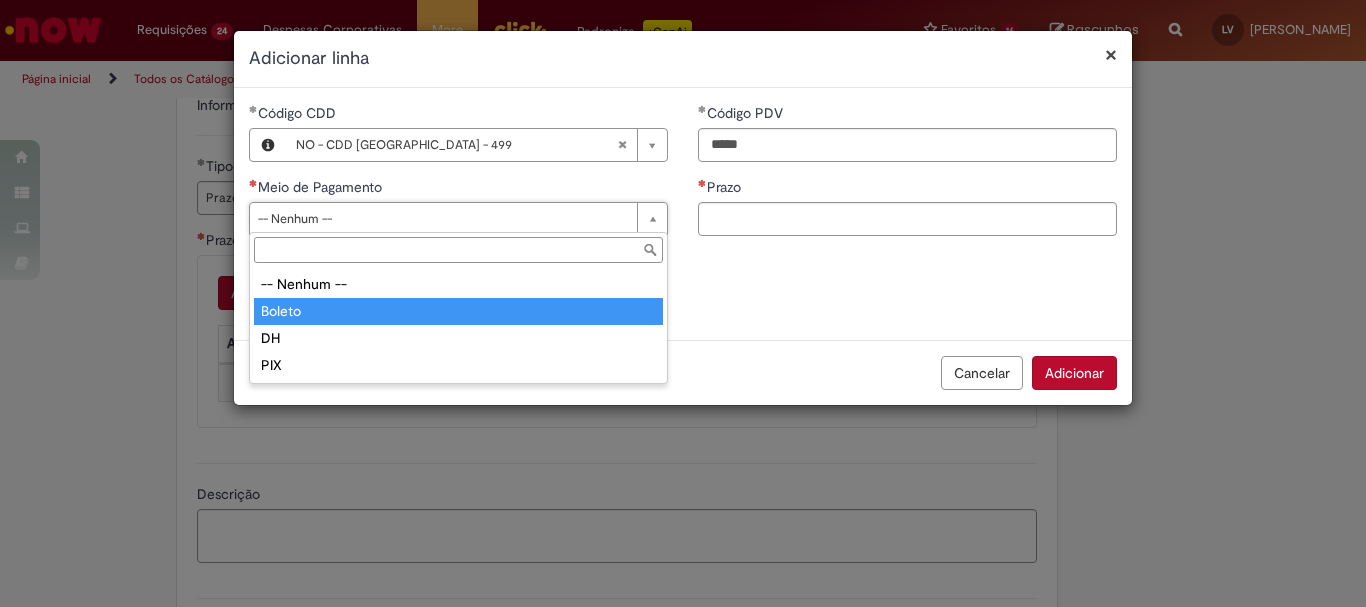 type on "******" 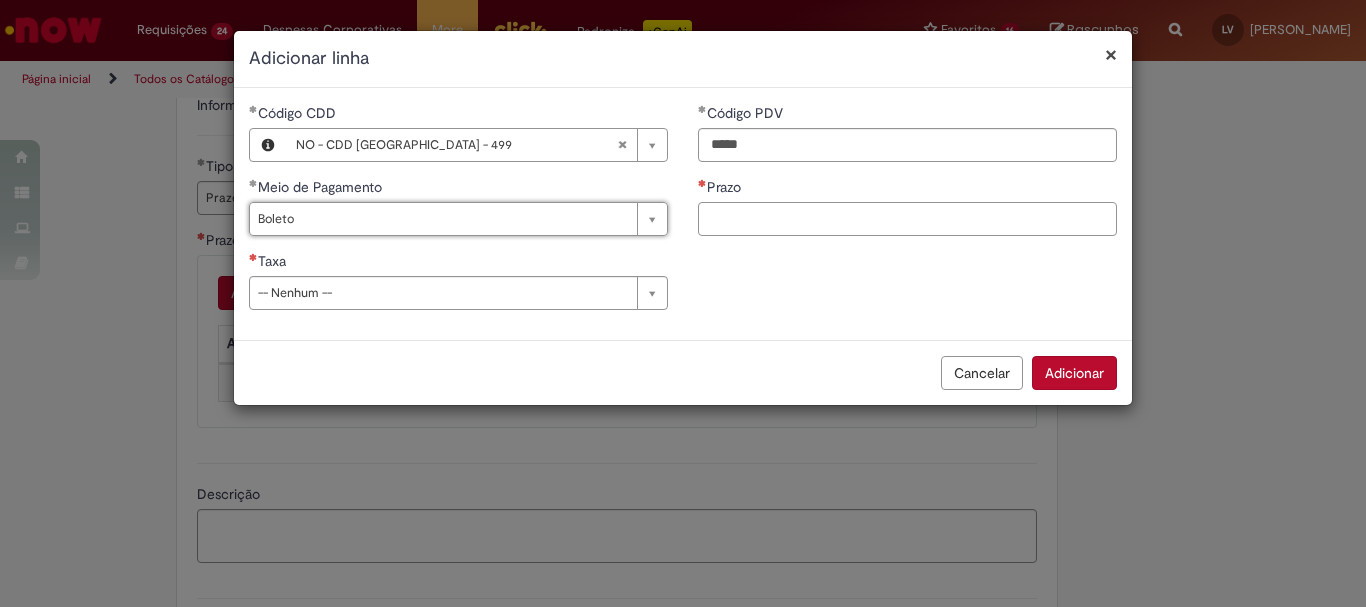 click on "Prazo" at bounding box center (907, 219) 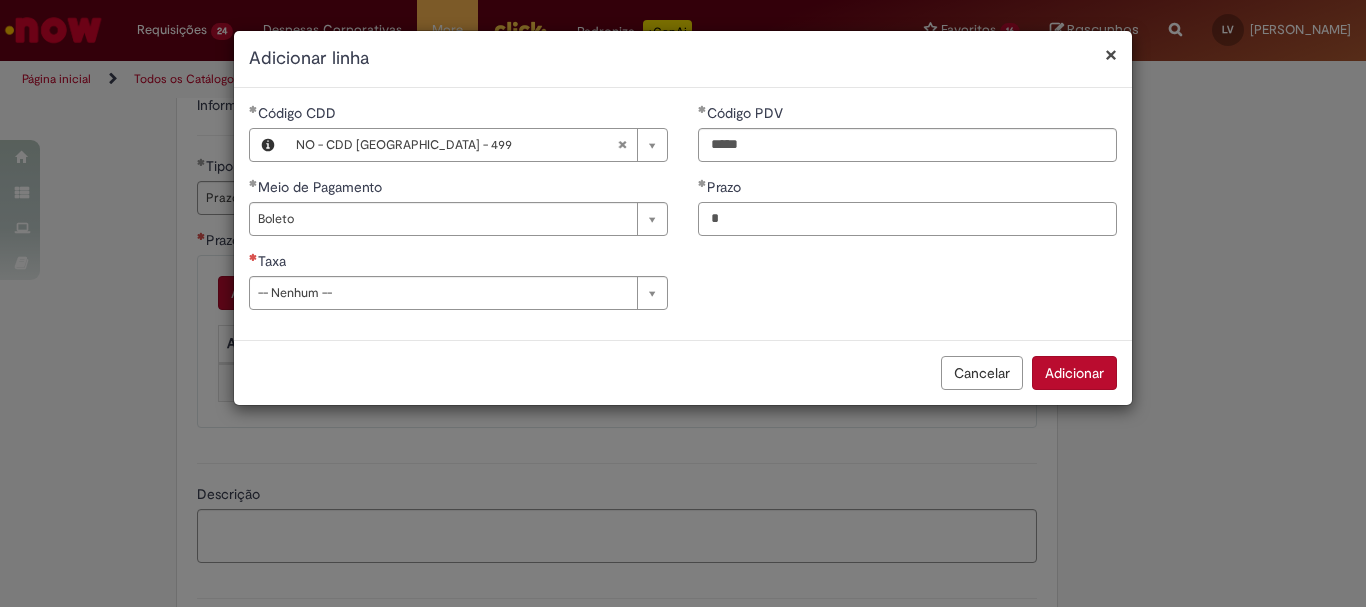 type on "*" 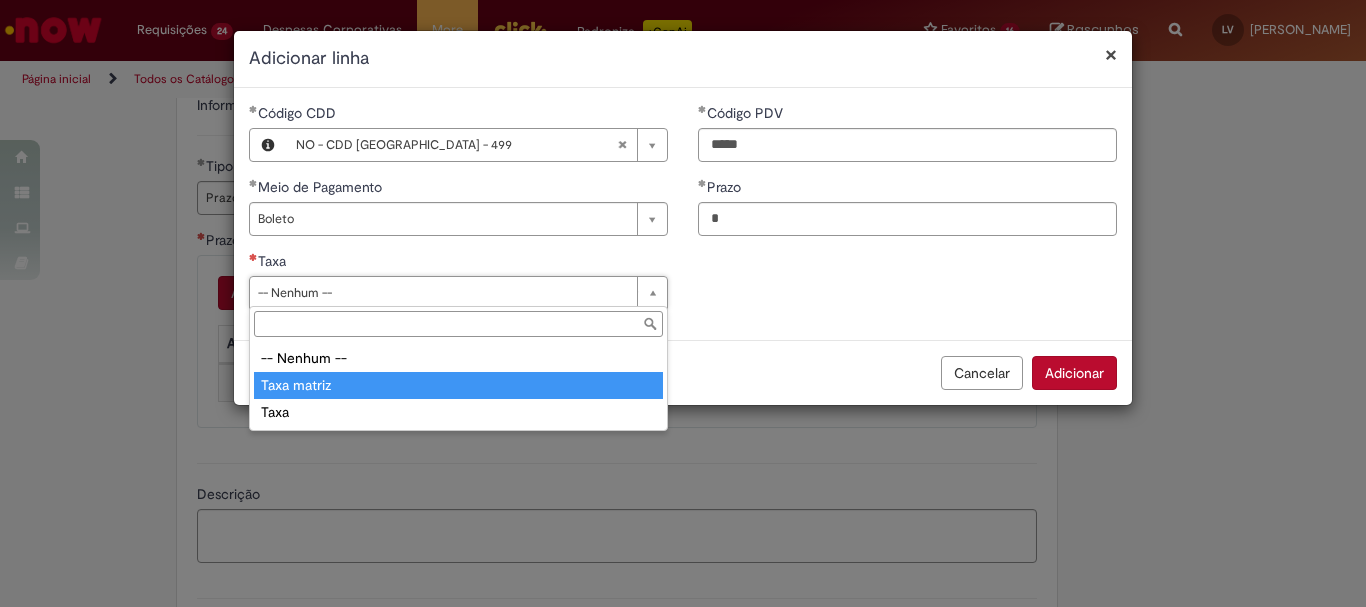 type on "**********" 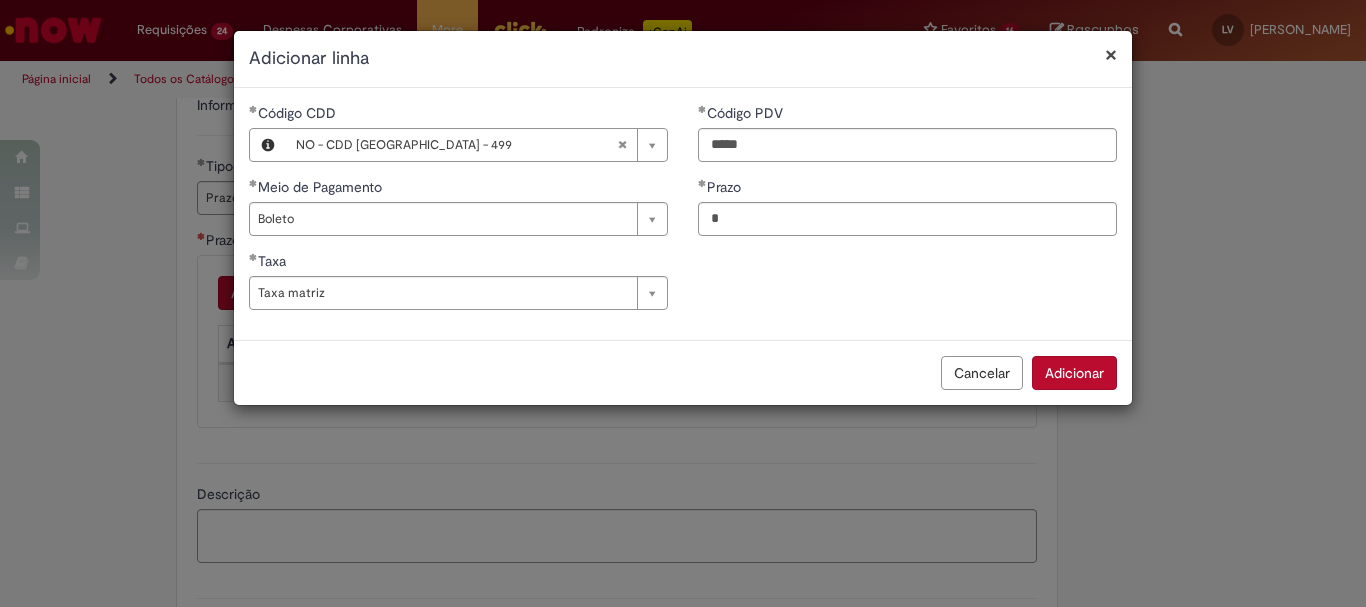 click on "Adicionar" at bounding box center [1074, 373] 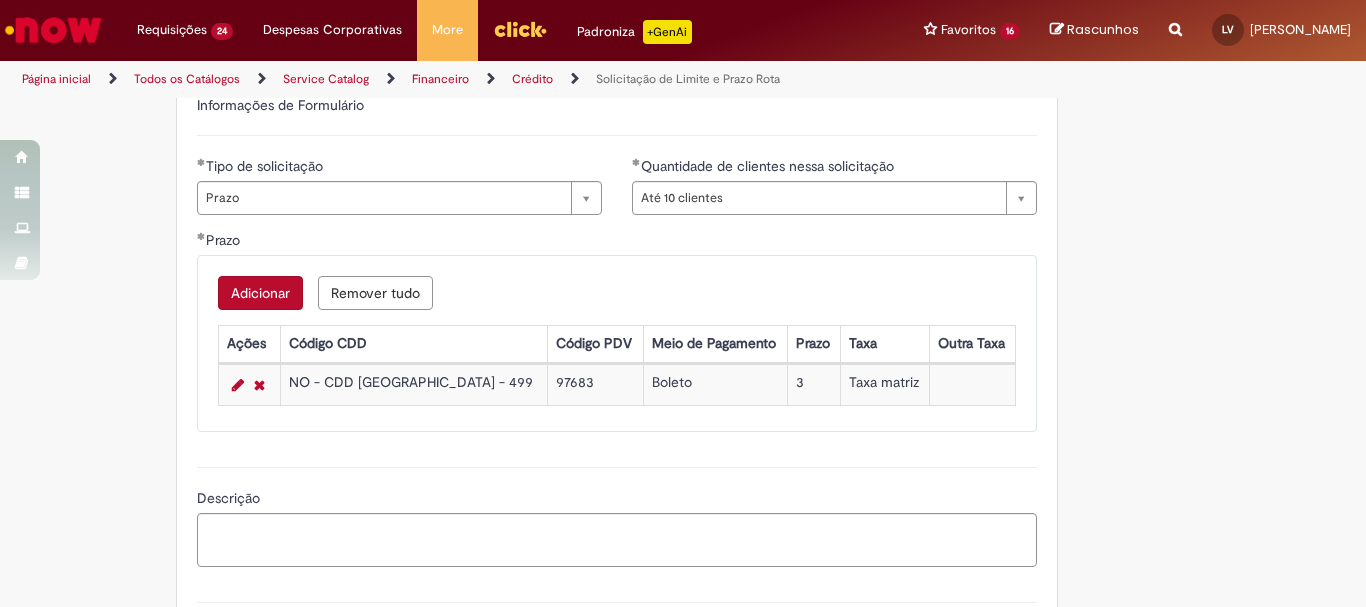 scroll, scrollTop: 1126, scrollLeft: 0, axis: vertical 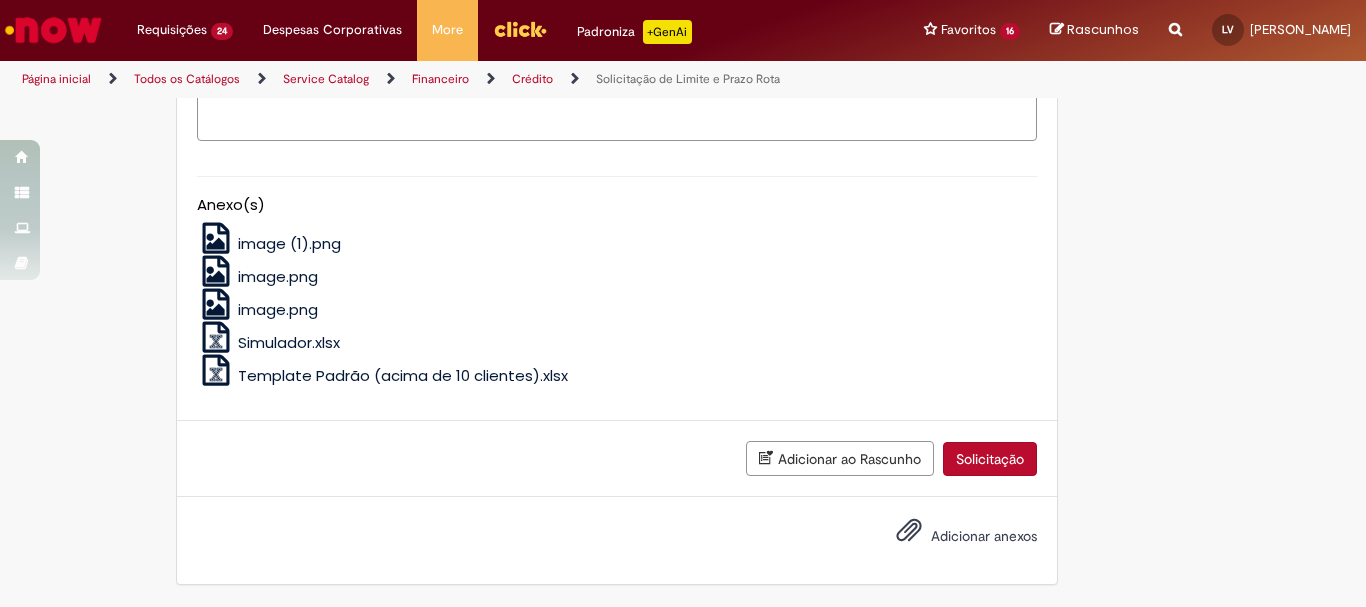 click on "Adicionar anexos" at bounding box center (984, 537) 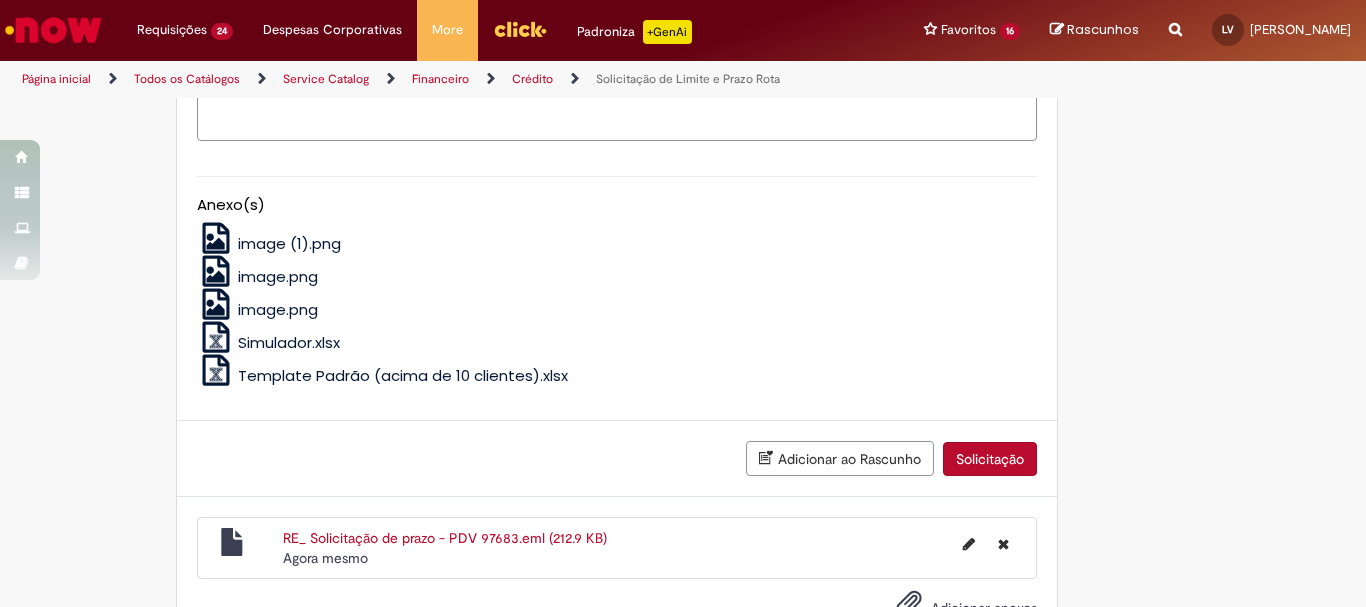 scroll, scrollTop: 926, scrollLeft: 0, axis: vertical 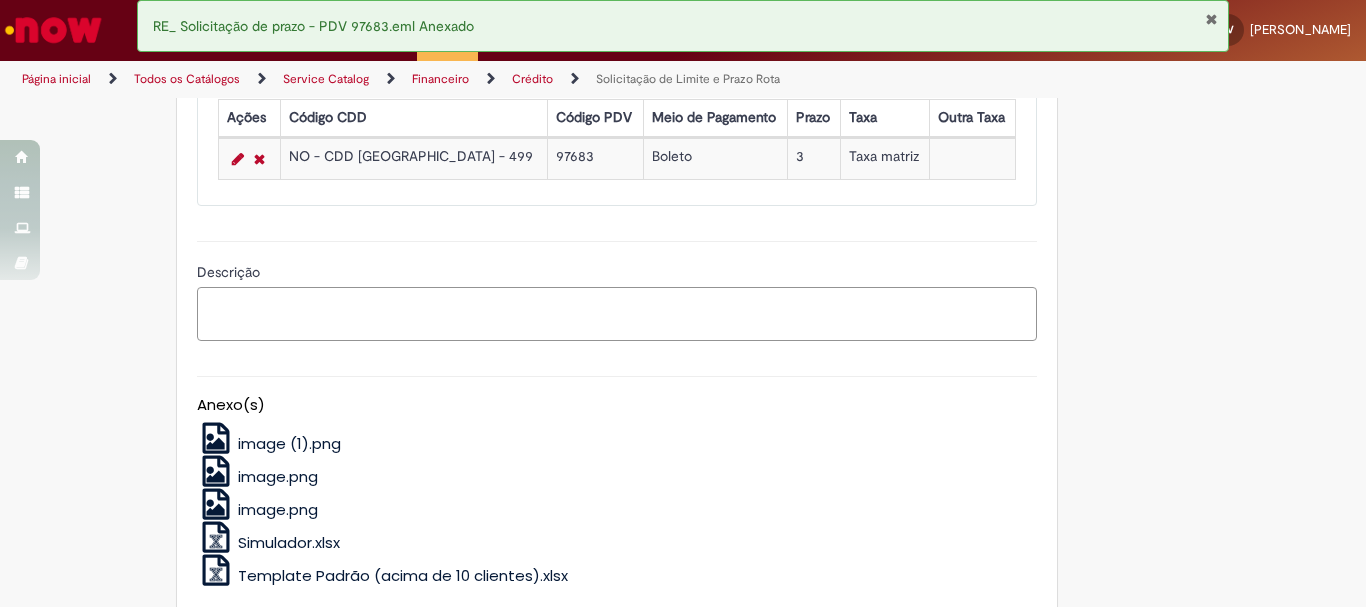 click on "Descrição" at bounding box center (617, 314) 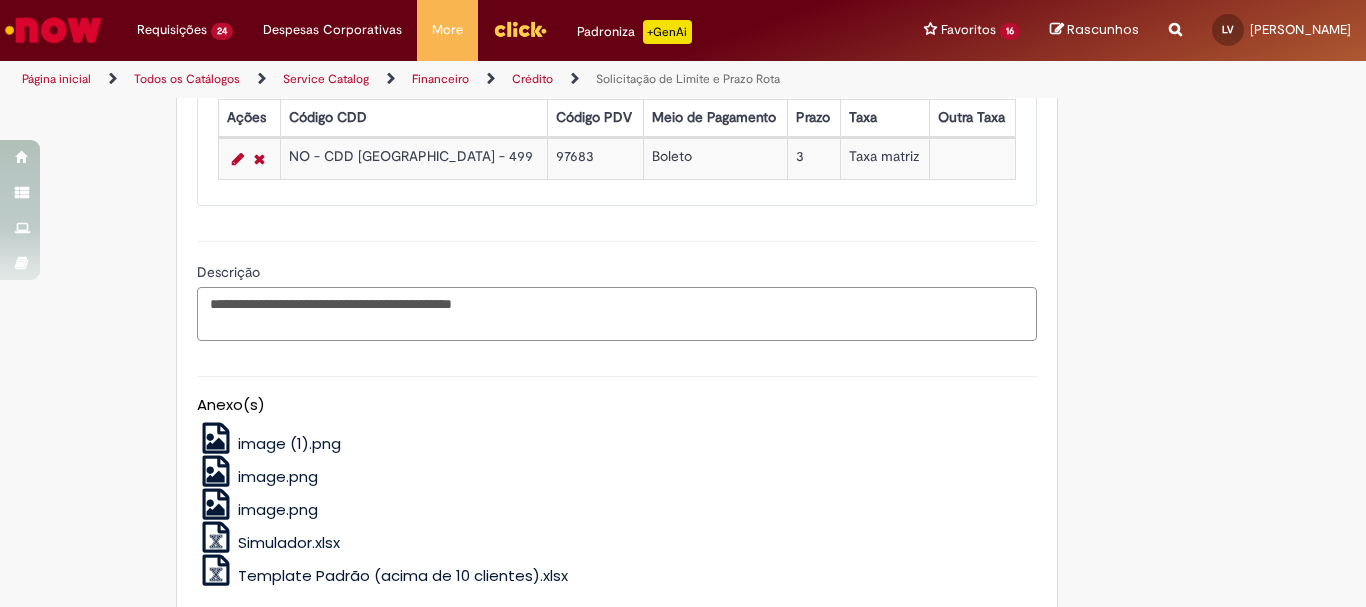 paste on "******" 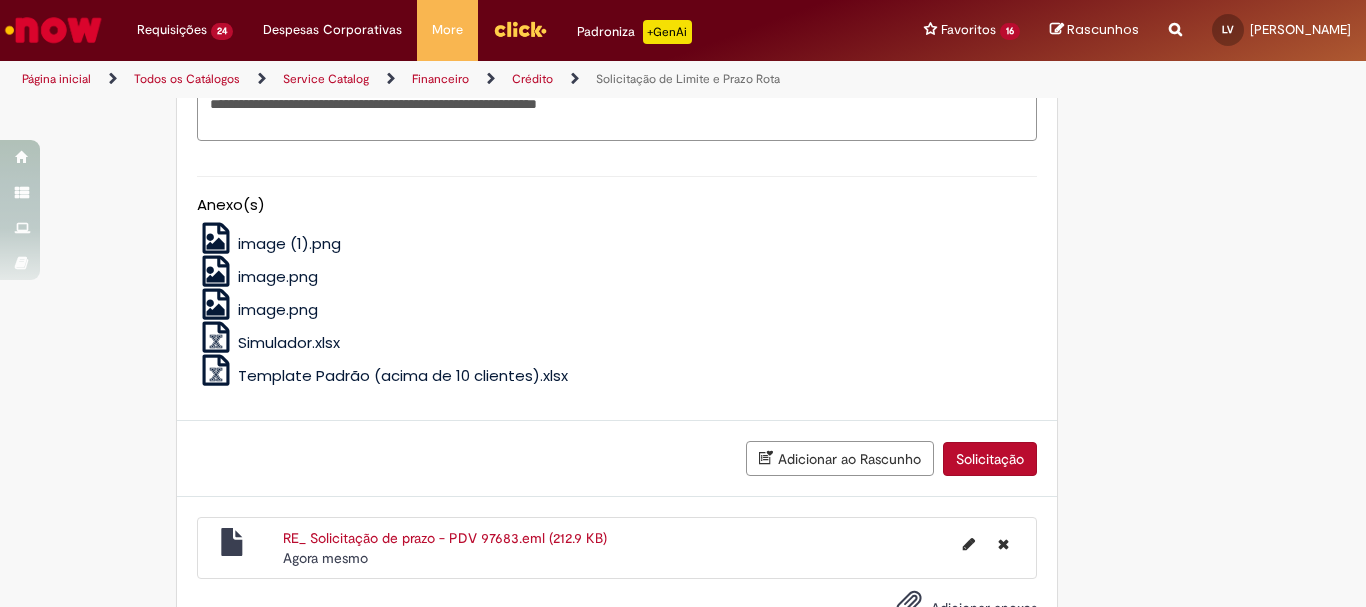 scroll, scrollTop: 1198, scrollLeft: 0, axis: vertical 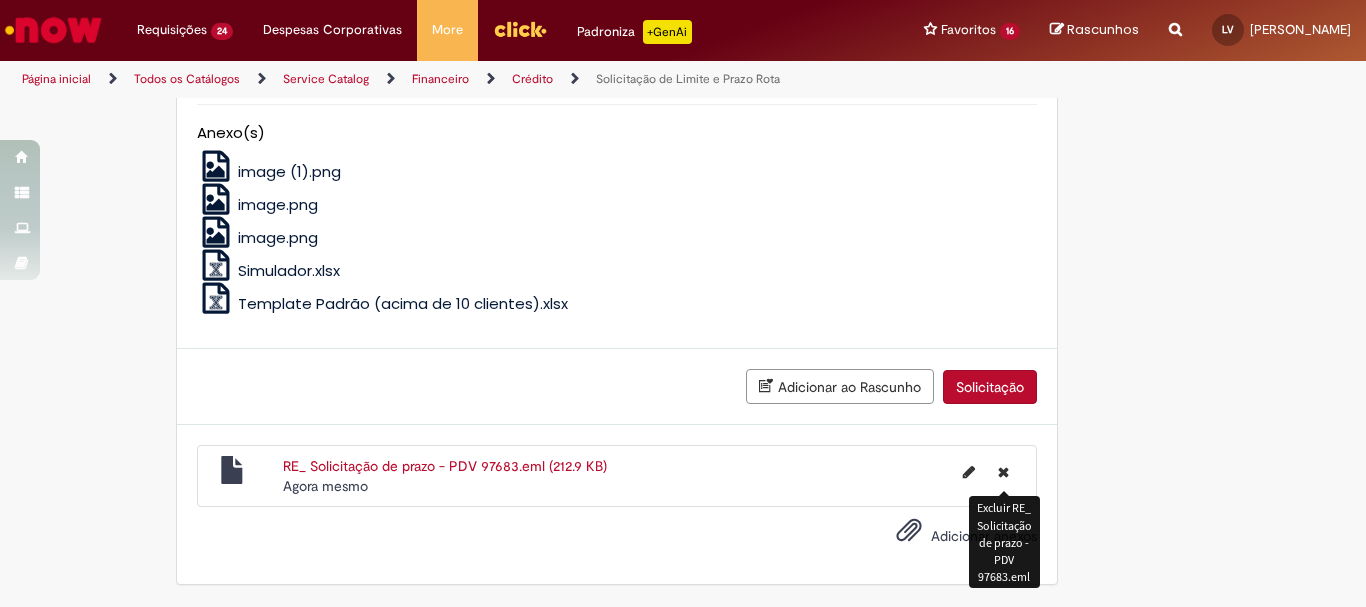 type on "**********" 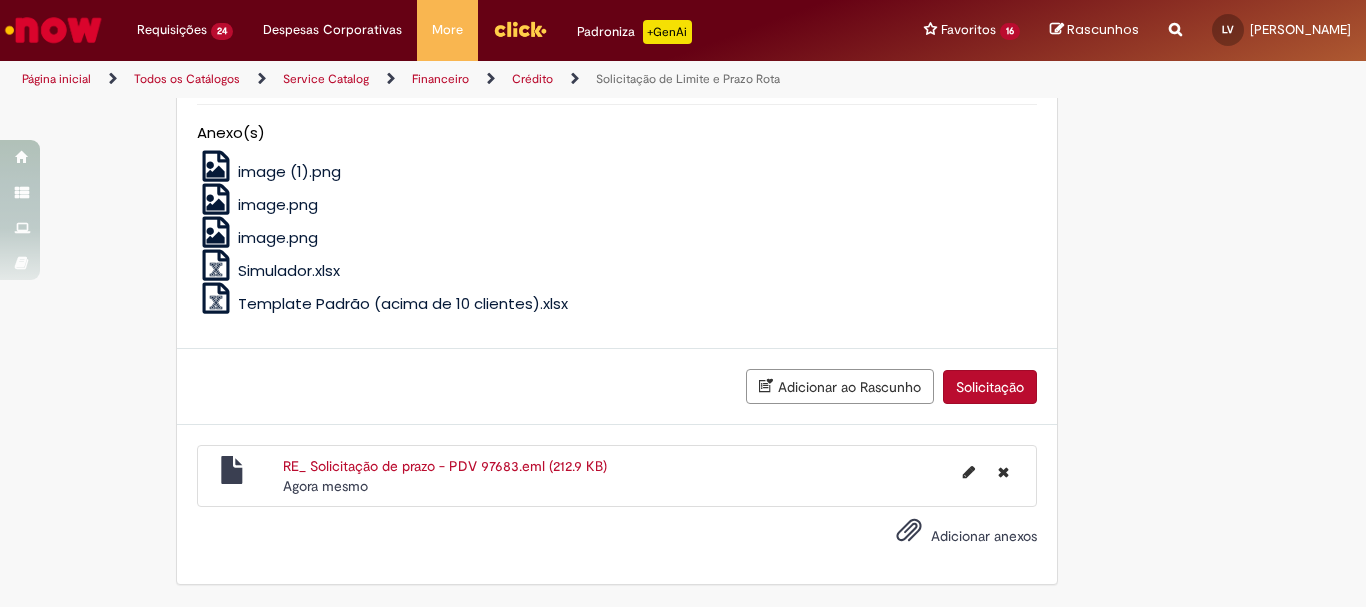 click on "Adicionar ao Rascunho        Solicitação" at bounding box center [617, 386] 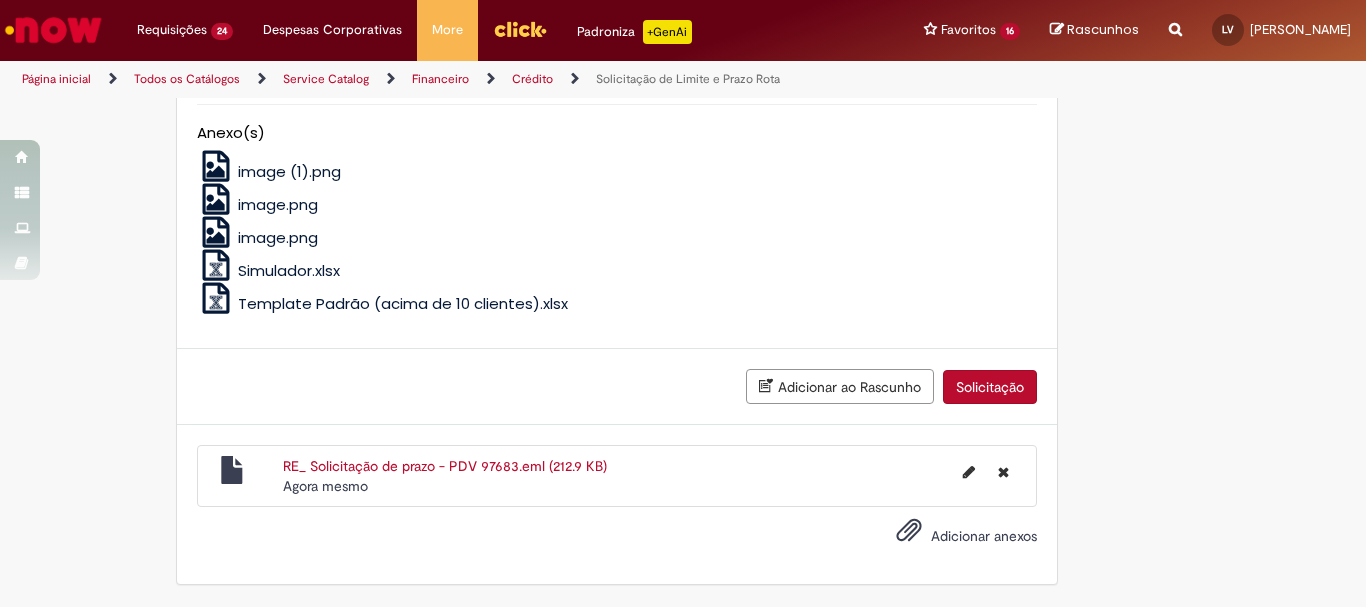 click on "Solicitação" at bounding box center [990, 387] 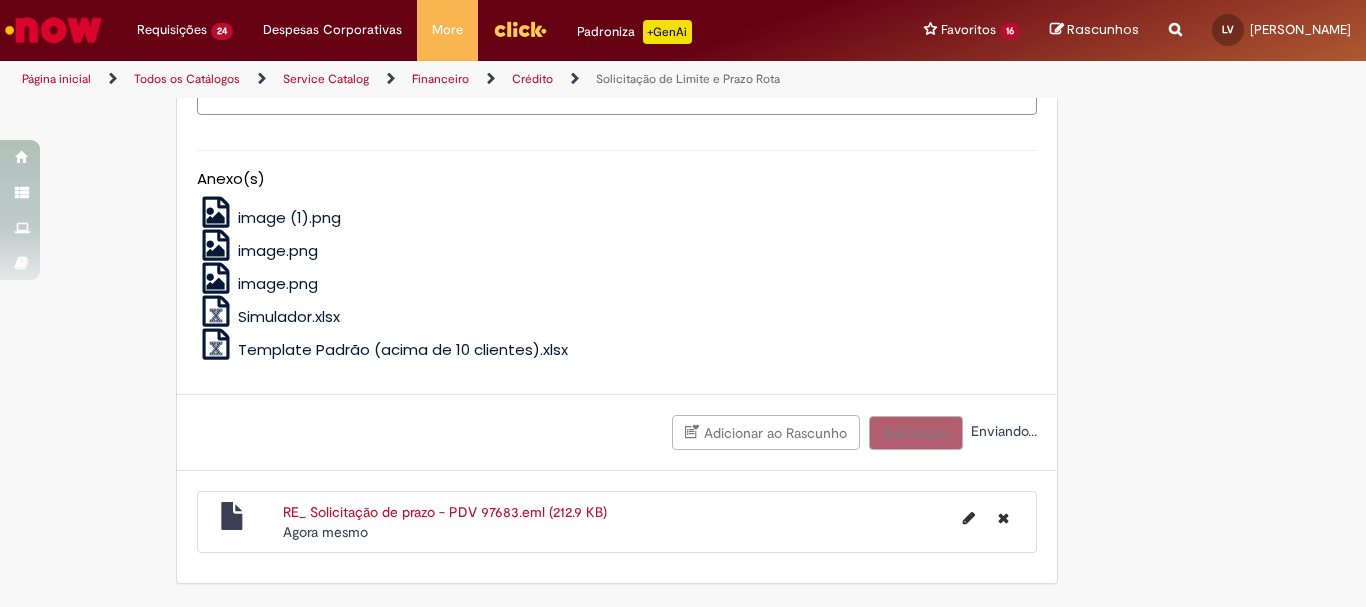 scroll, scrollTop: 1152, scrollLeft: 0, axis: vertical 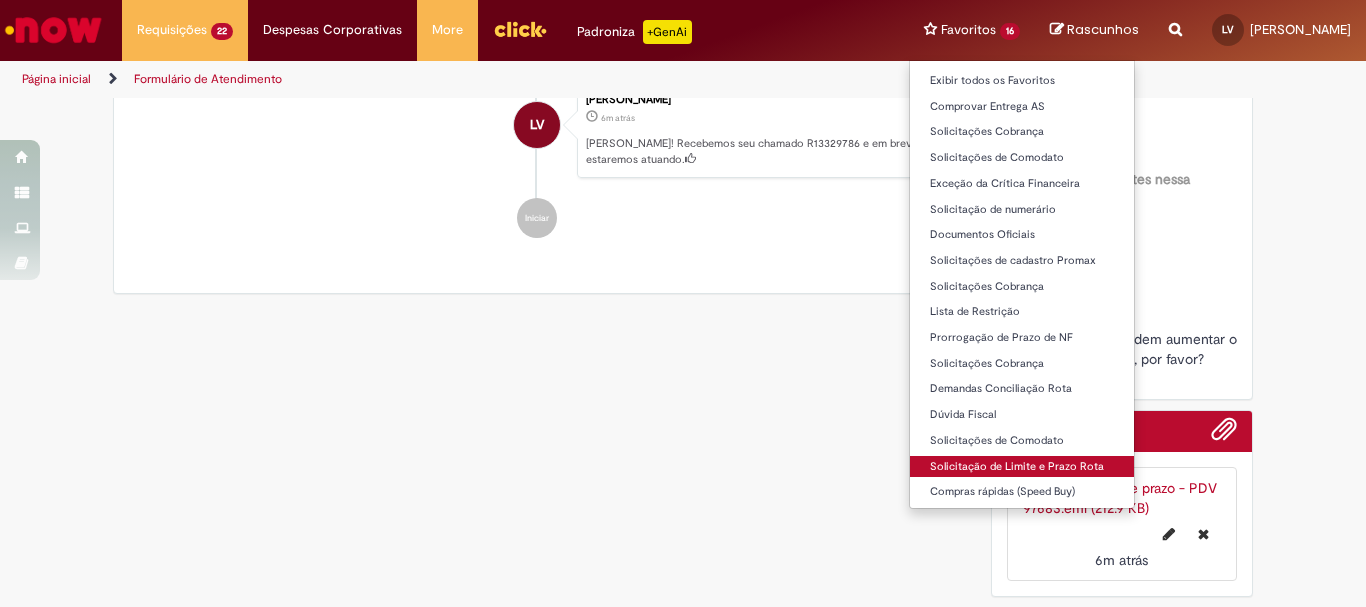 click on "Solicitação de Limite e Prazo Rota" at bounding box center [1022, 467] 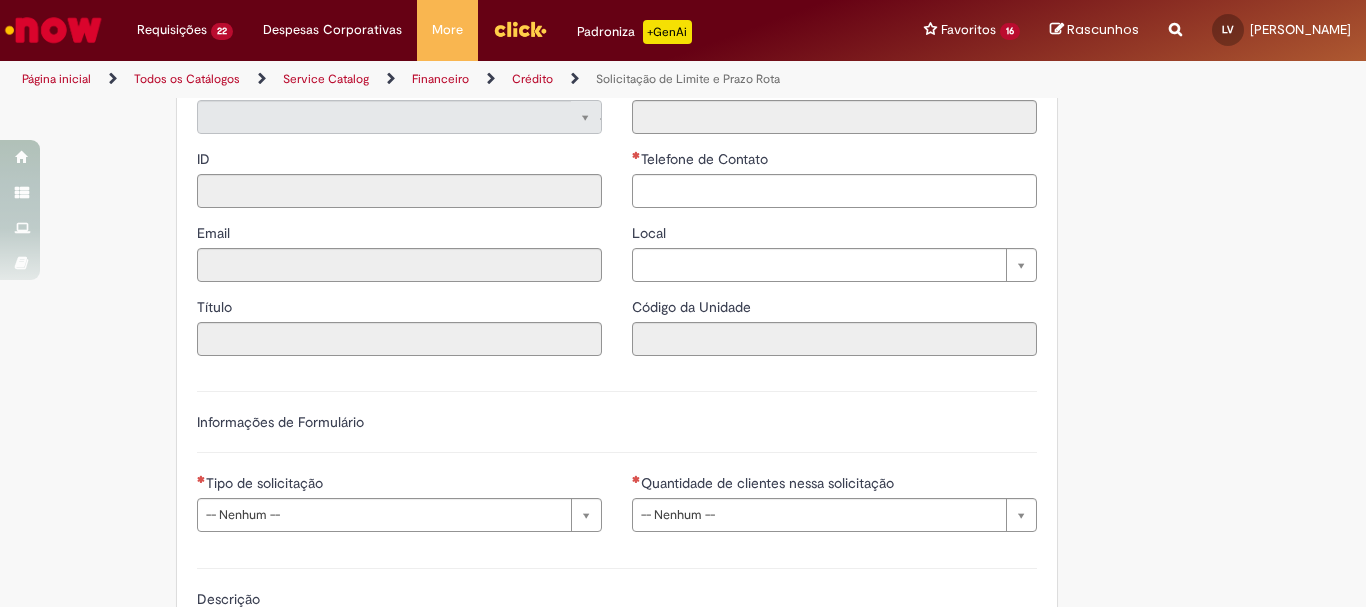 type on "********" 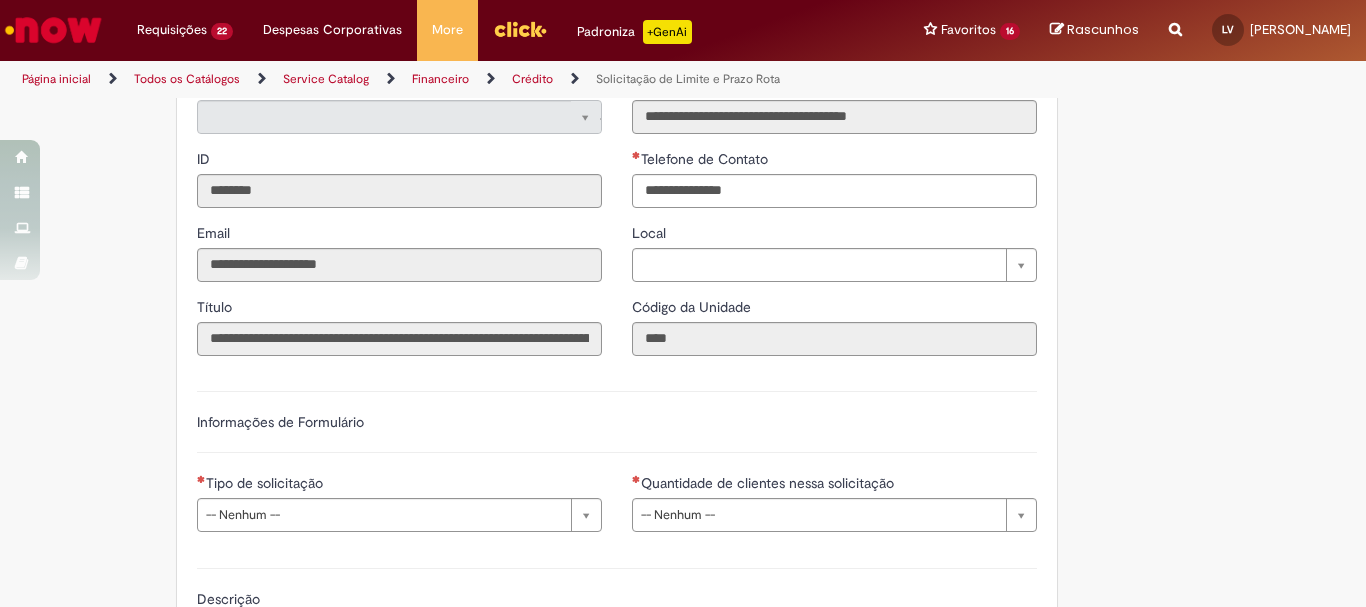 scroll, scrollTop: 0, scrollLeft: 0, axis: both 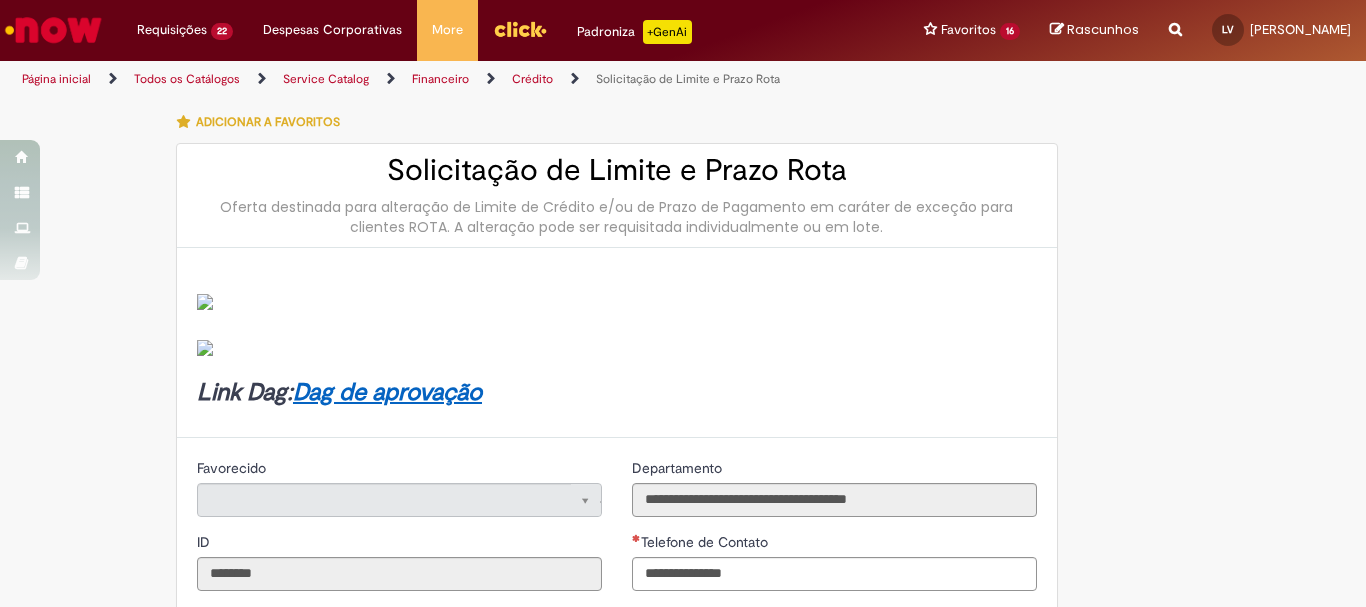 type on "**********" 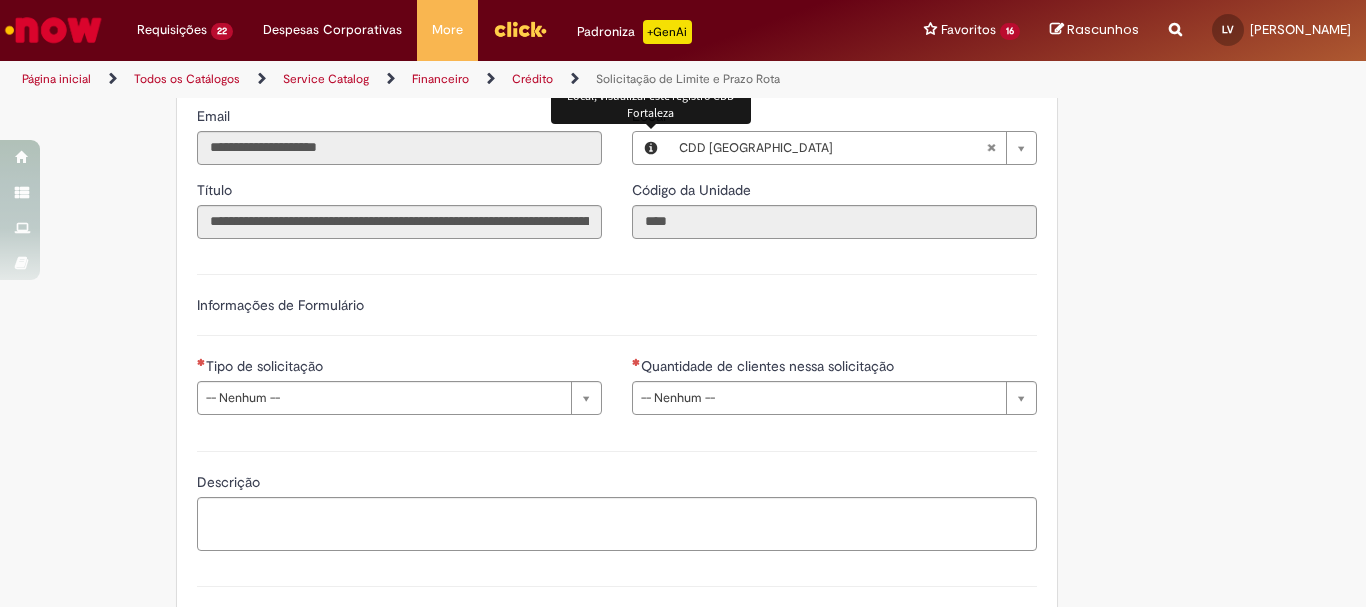 scroll, scrollTop: 700, scrollLeft: 0, axis: vertical 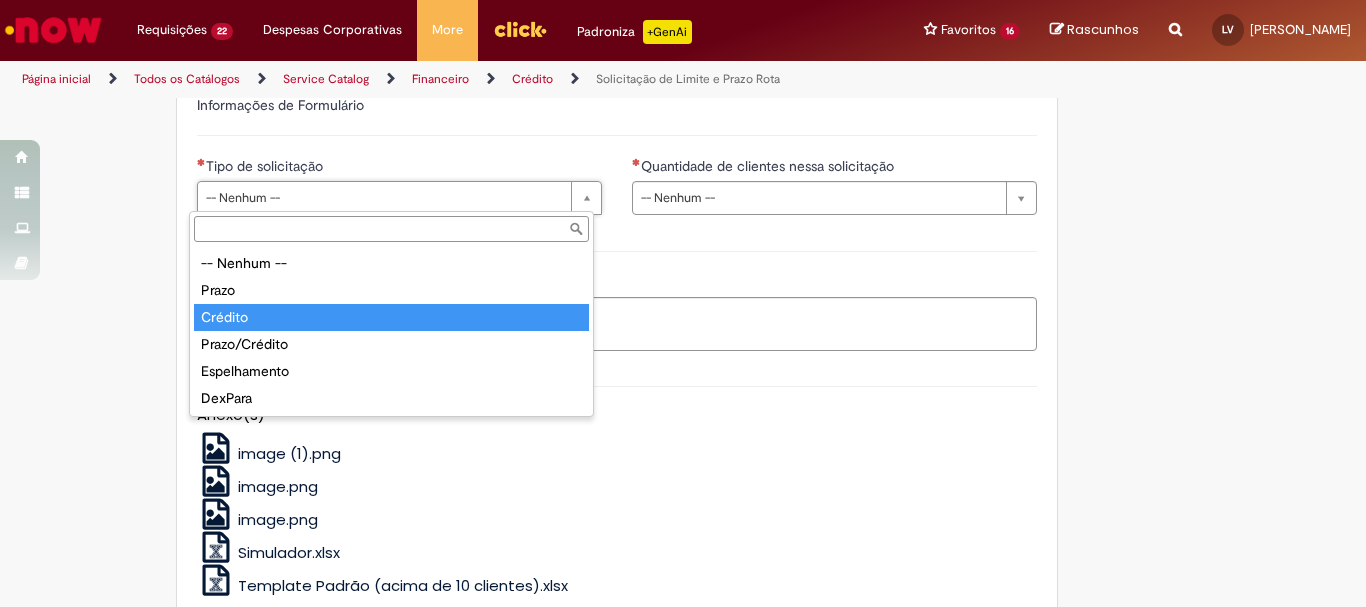 type on "*******" 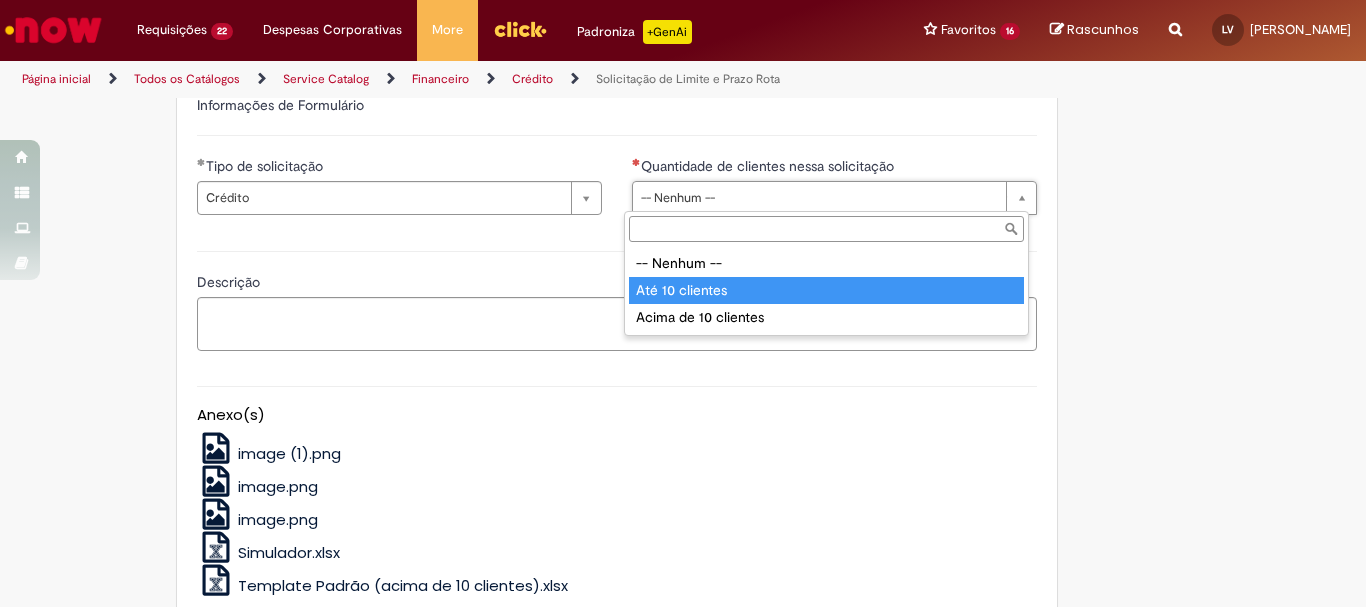 type on "**********" 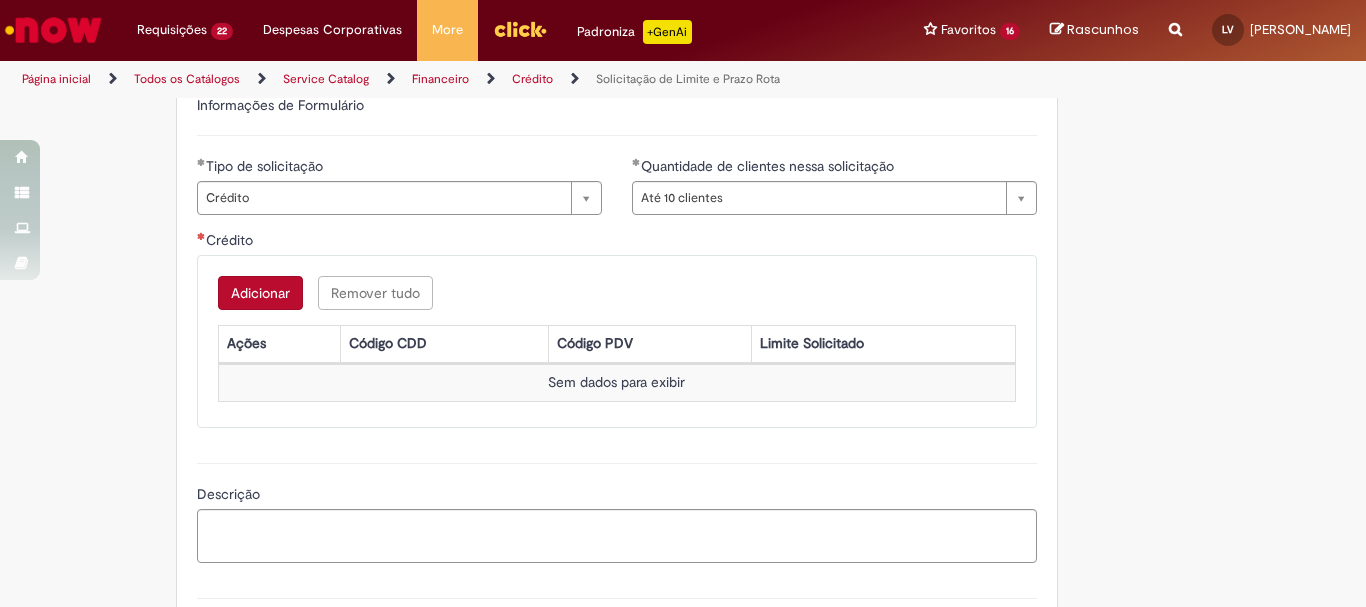 click on "Adicionar" at bounding box center (260, 293) 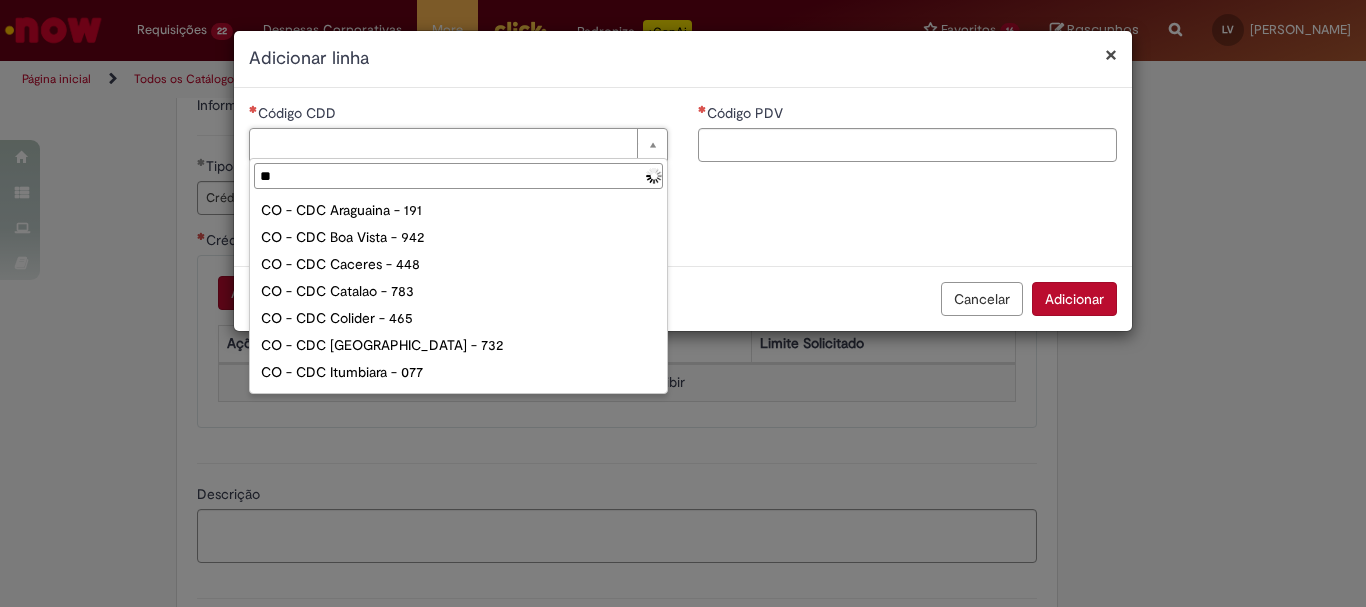 type on "***" 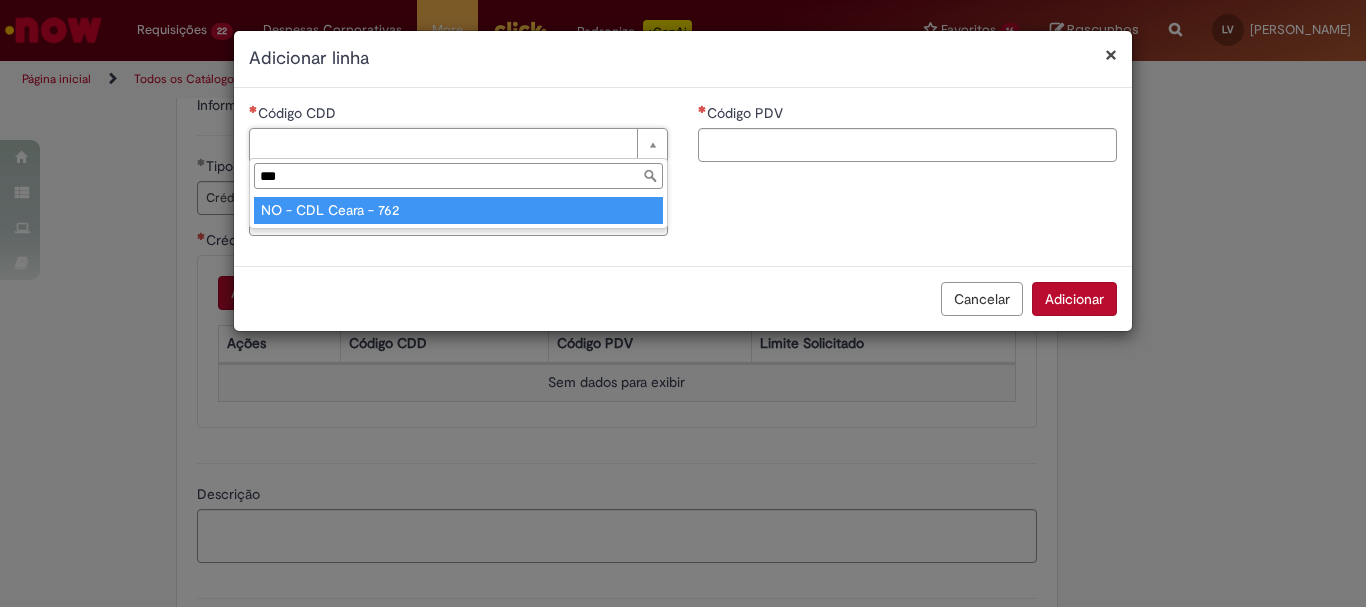 type on "**********" 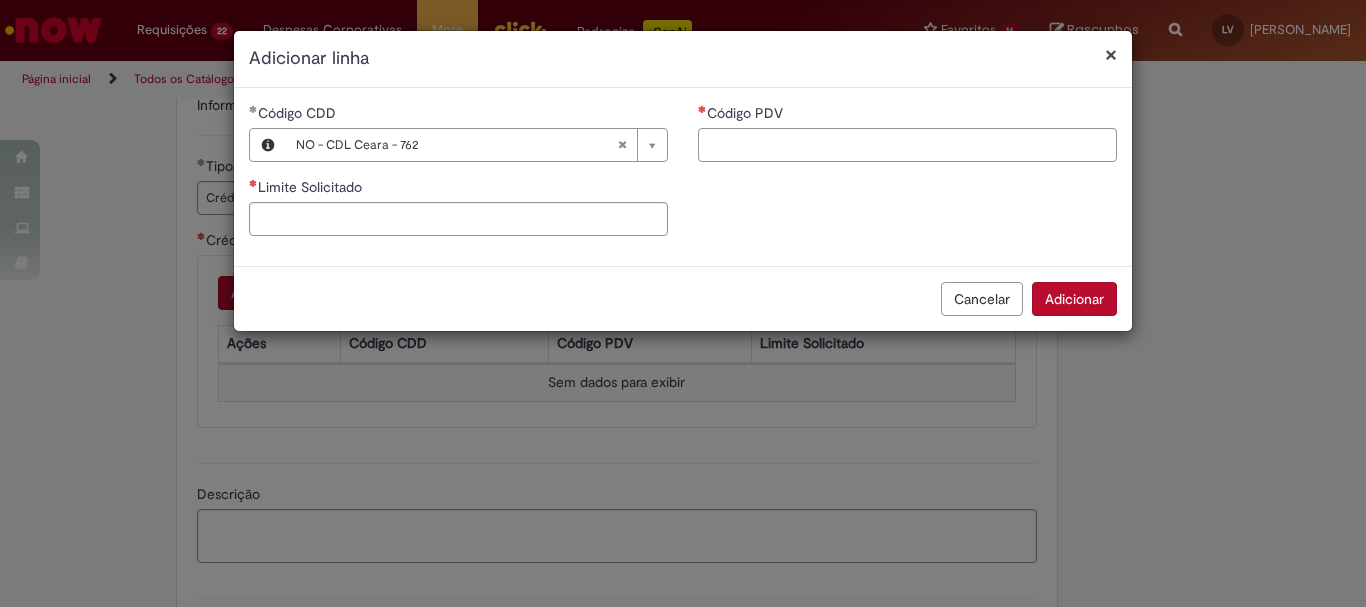 click on "Código PDV" at bounding box center (907, 145) 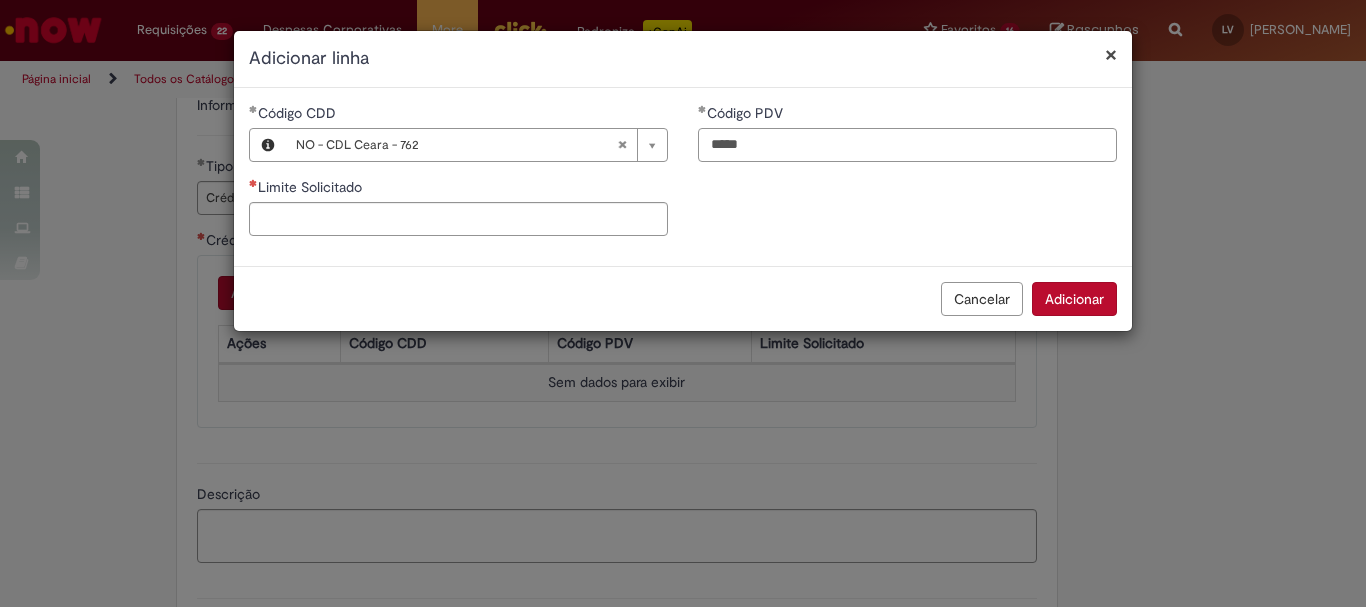 type on "*****" 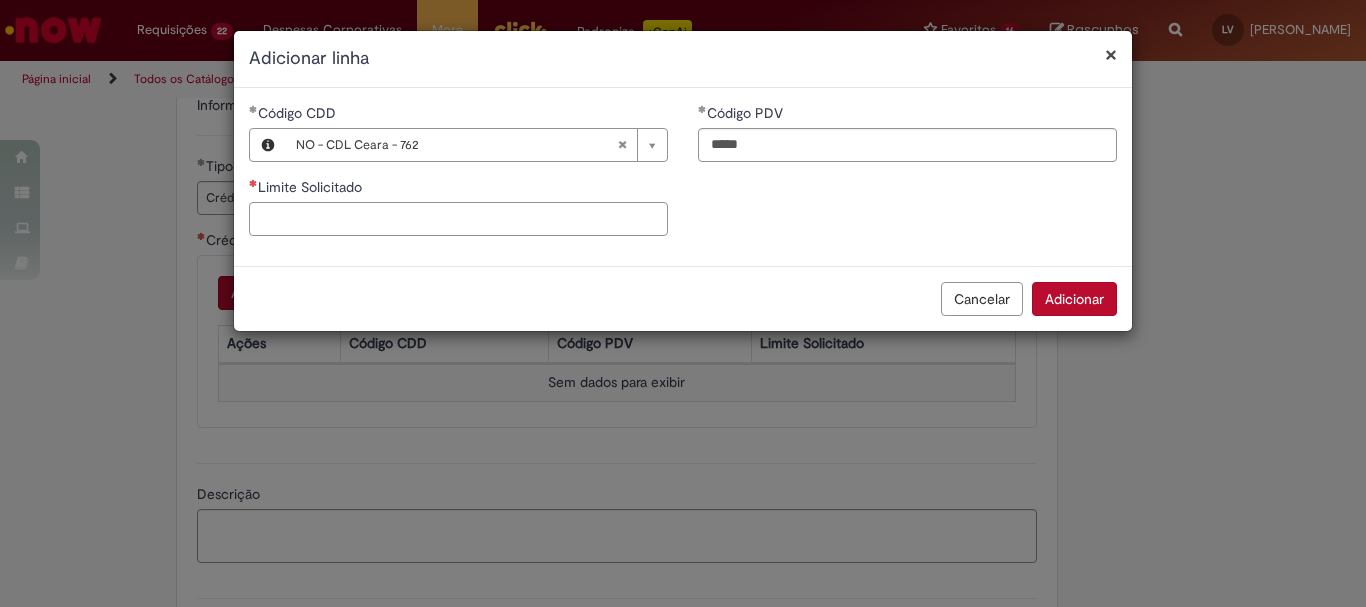 click on "Limite Solicitado" at bounding box center (458, 219) 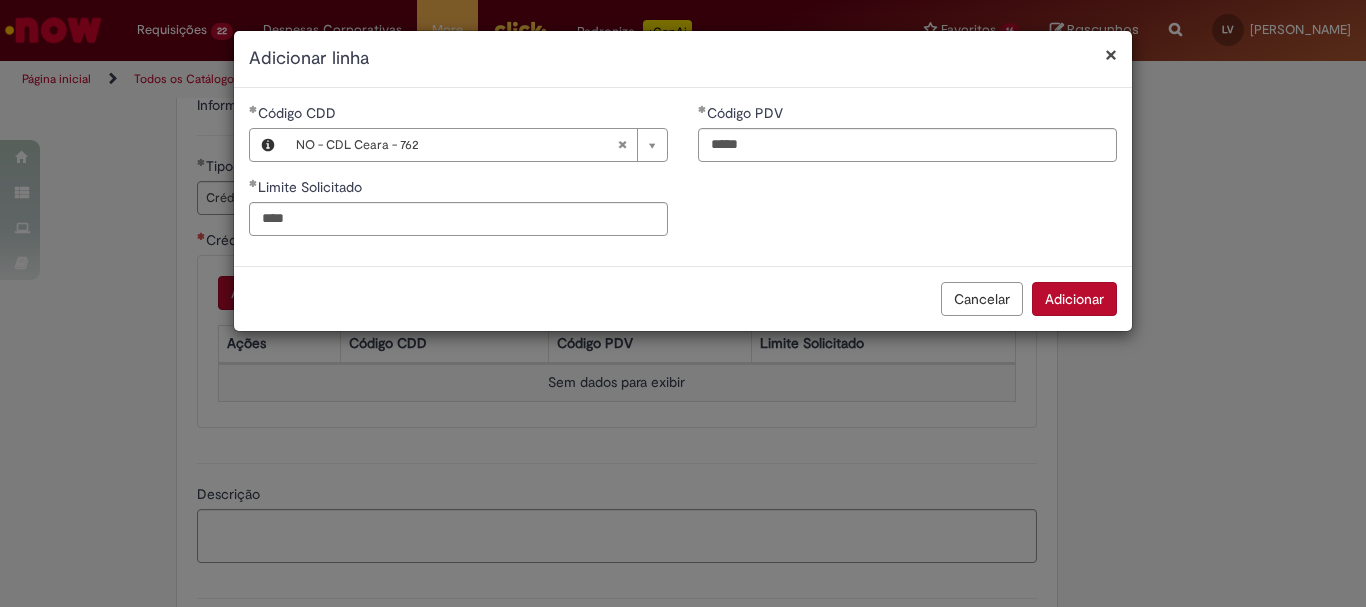 type on "********" 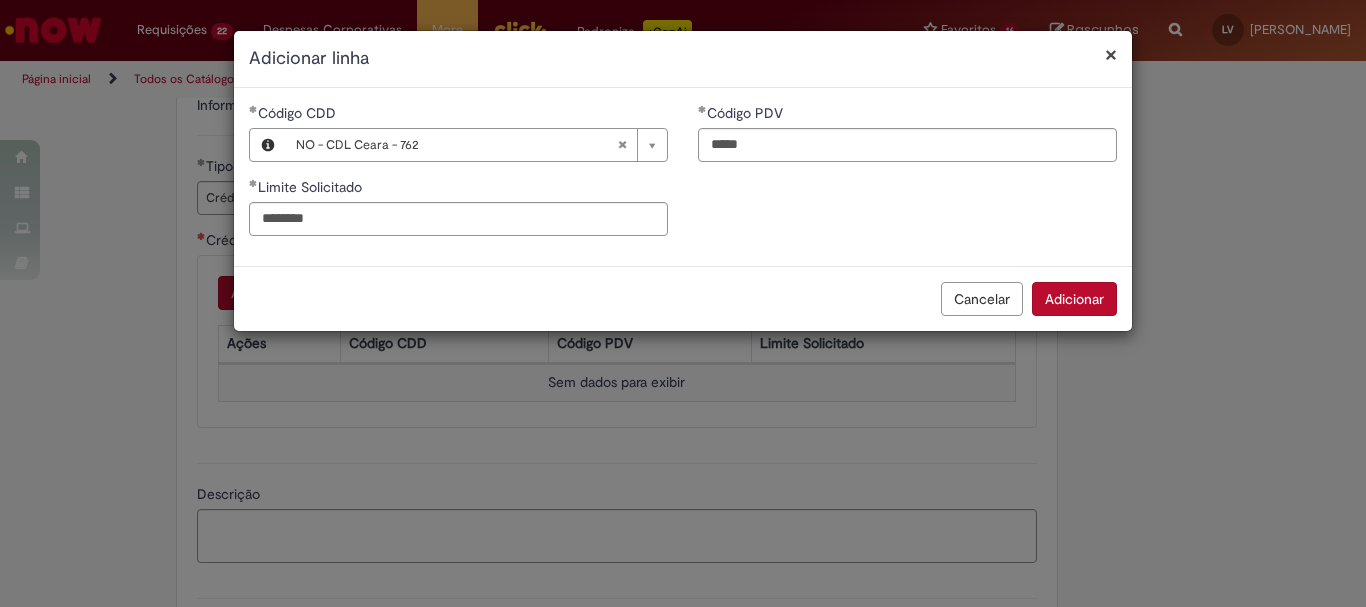 click on "**********" at bounding box center (683, 177) 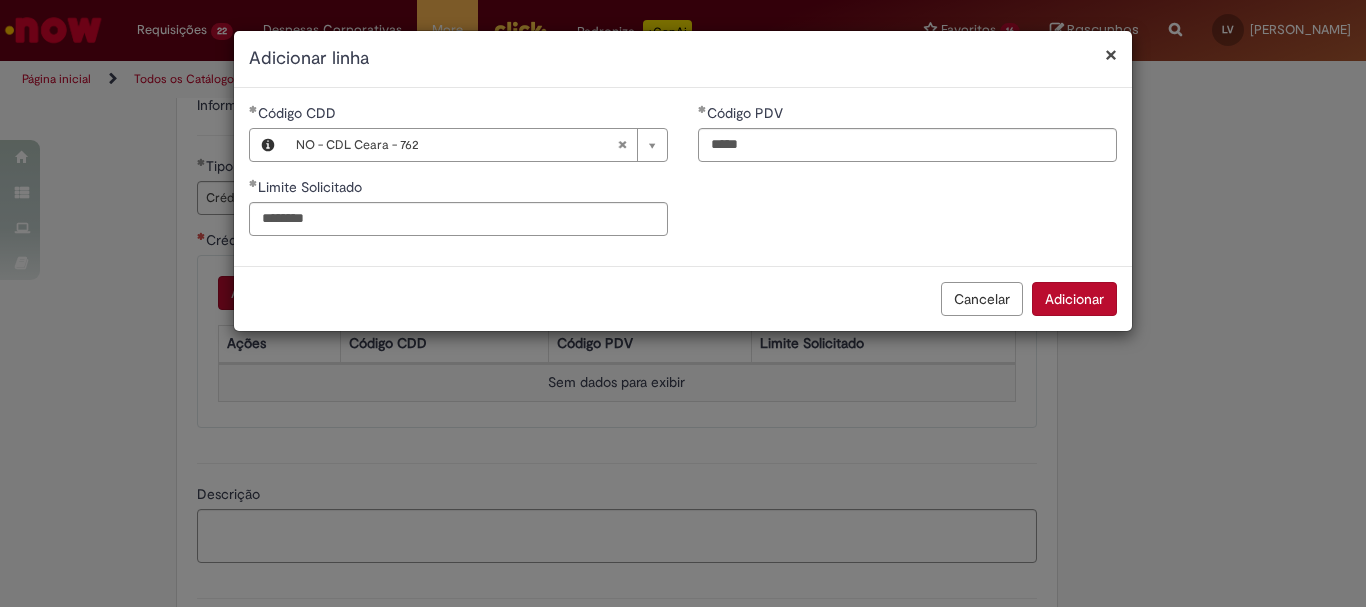 click on "Adicionar" at bounding box center (1074, 299) 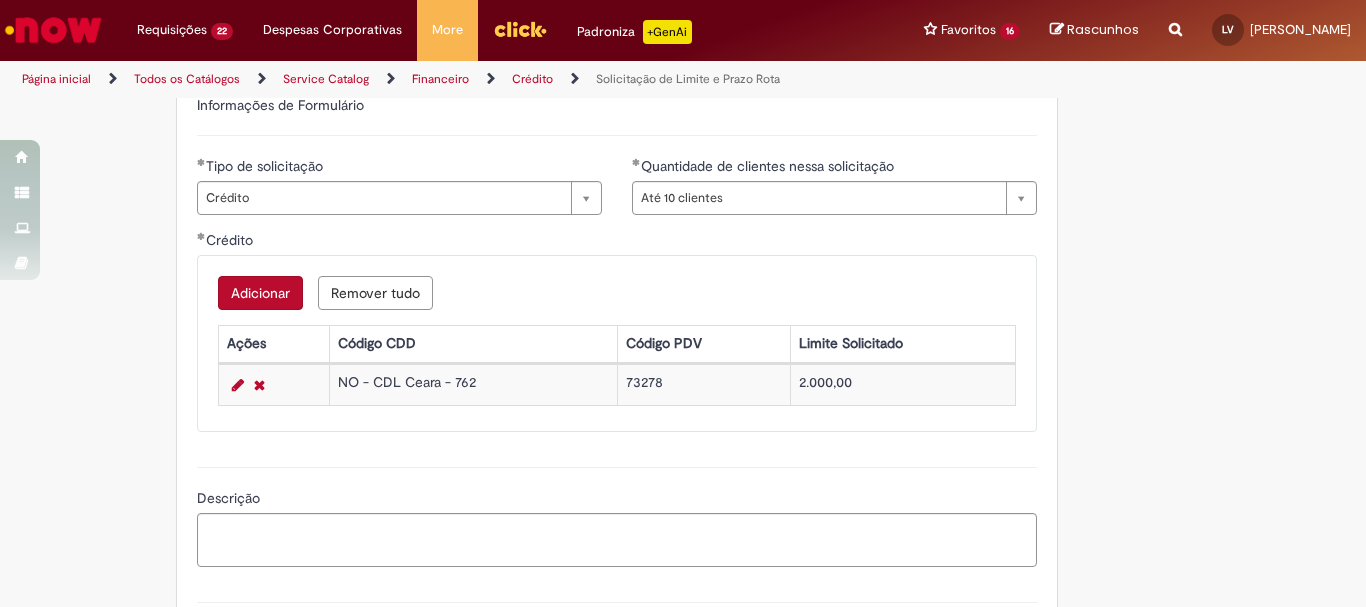 click on "**********" at bounding box center (683, 216) 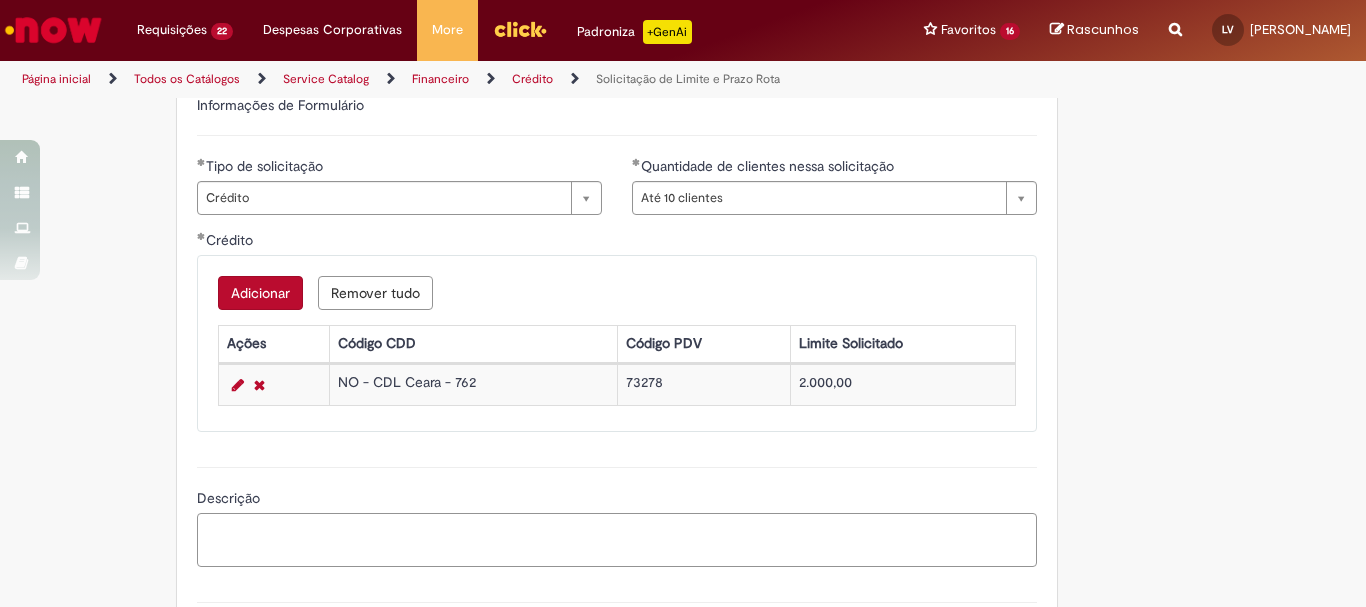 click on "Descrição" at bounding box center [617, 540] 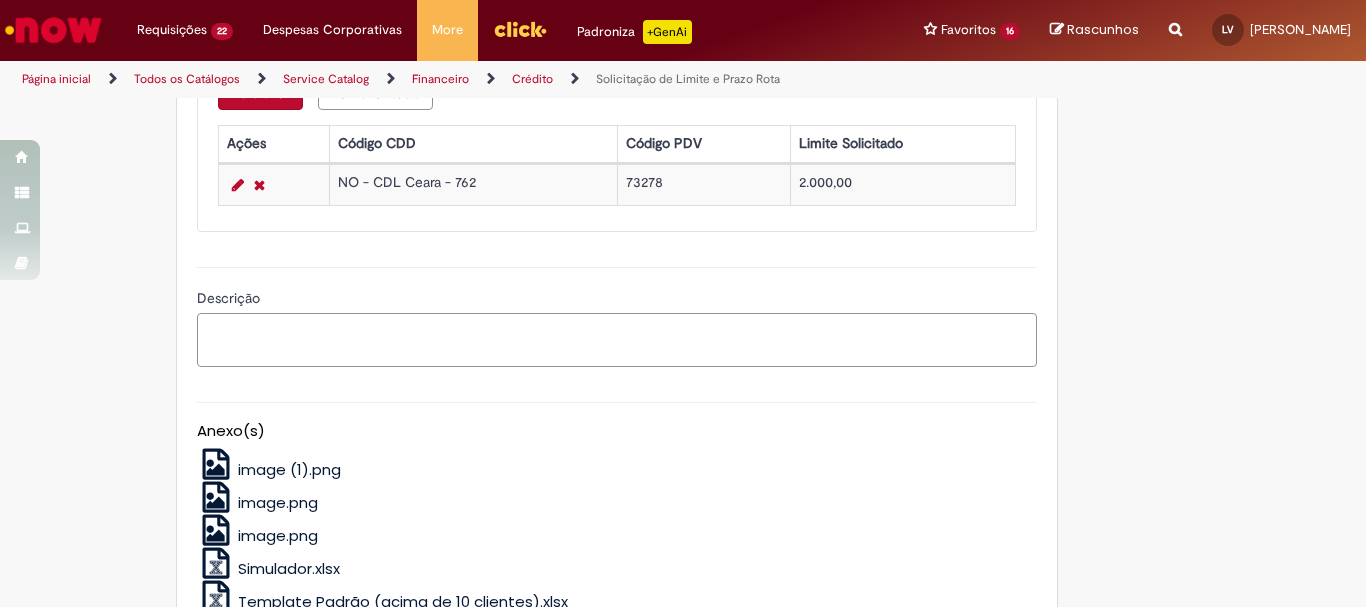 scroll, scrollTop: 1000, scrollLeft: 0, axis: vertical 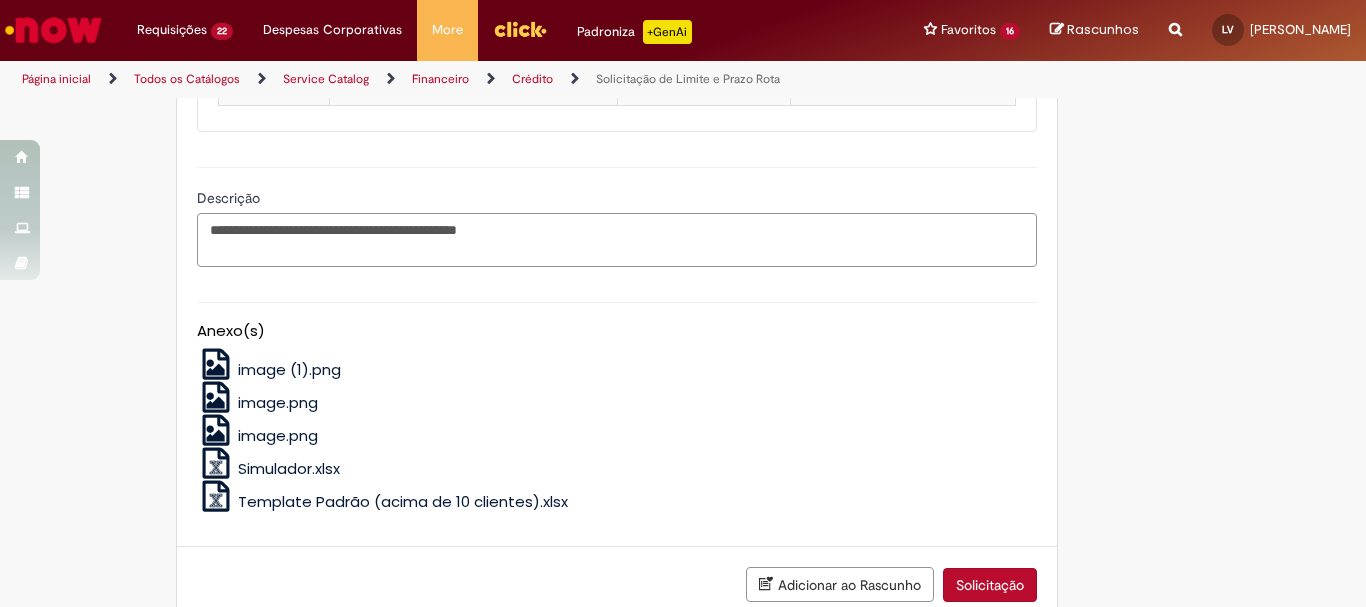 paste on "******" 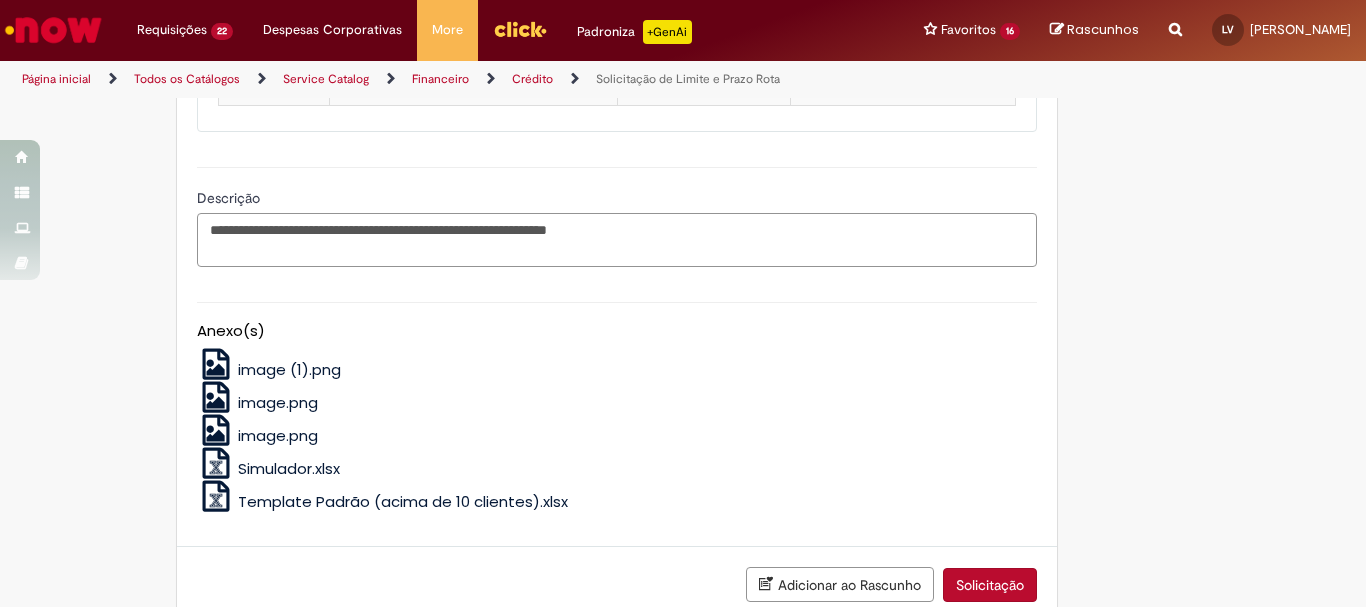 click on "**********" at bounding box center [617, 240] 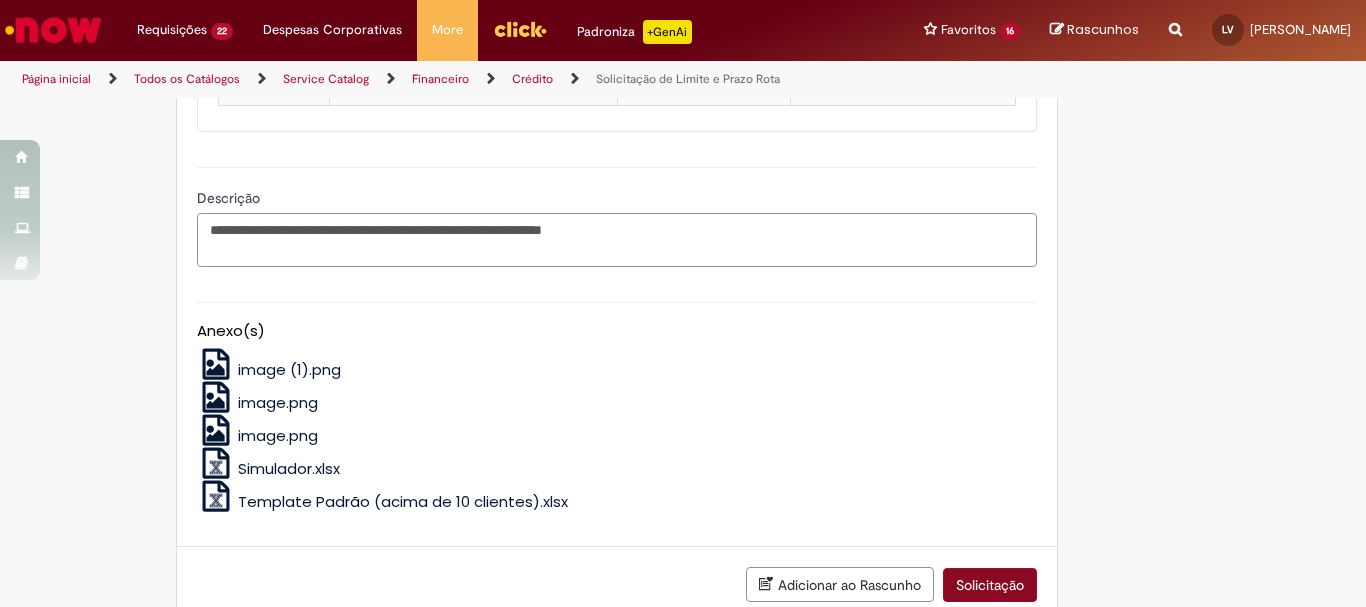 type on "**********" 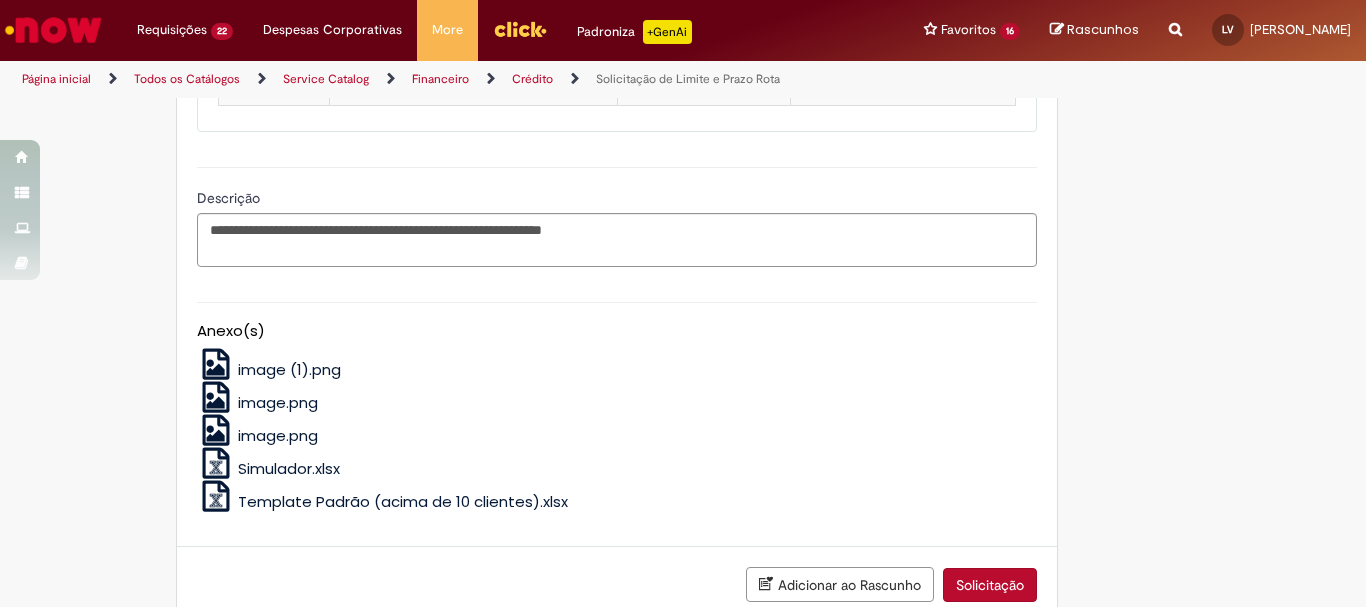 click on "Solicitação" at bounding box center (990, 585) 